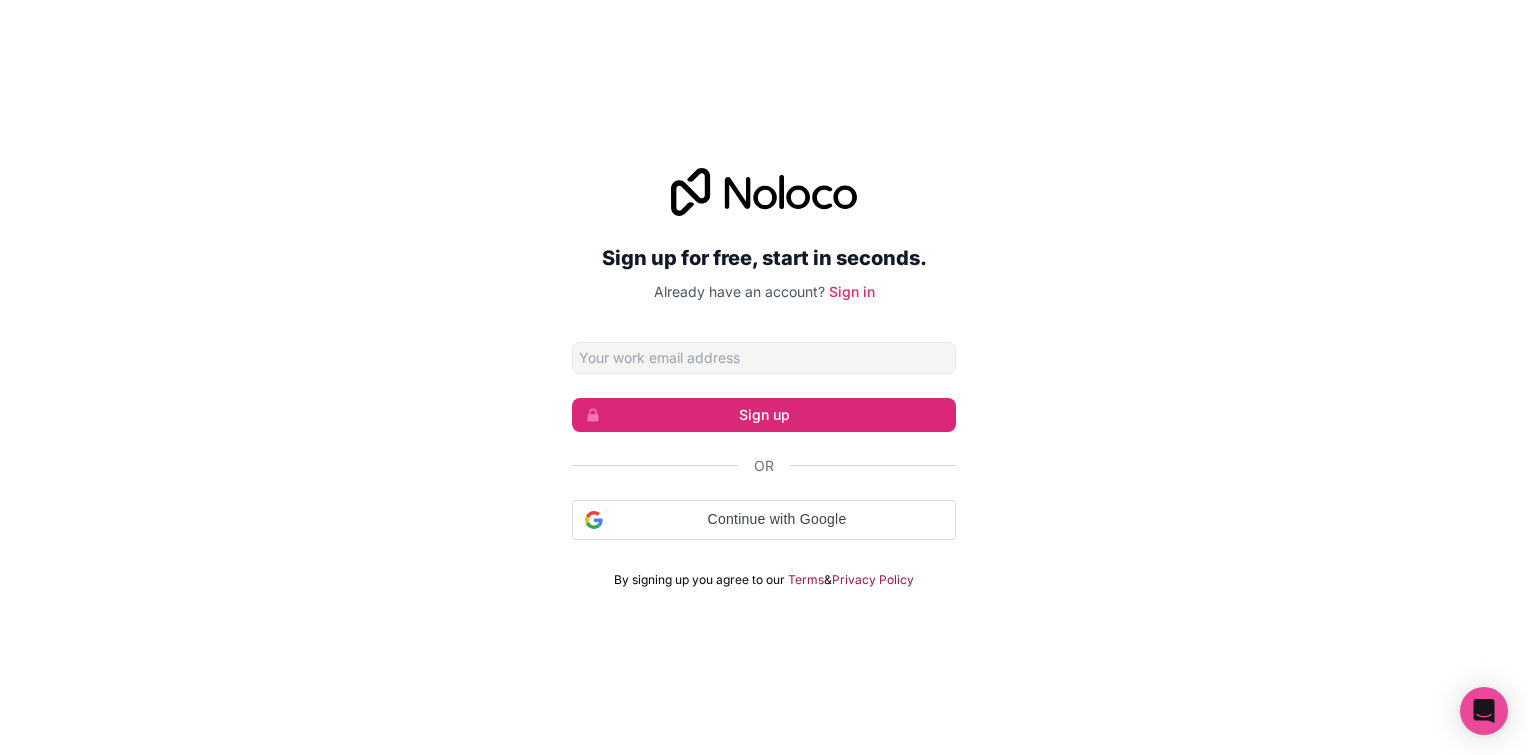 scroll, scrollTop: 0, scrollLeft: 0, axis: both 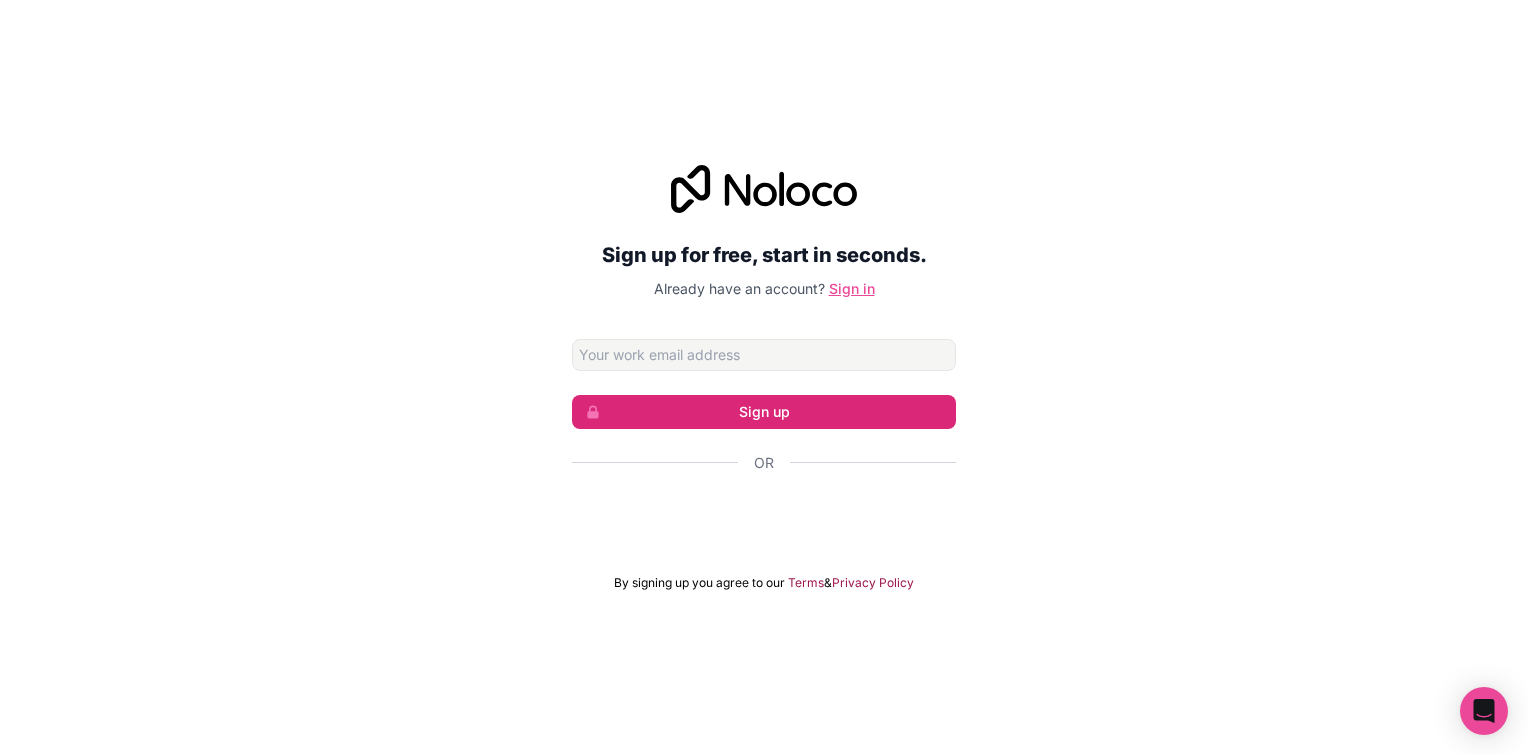 click on "Sign in" at bounding box center (852, 288) 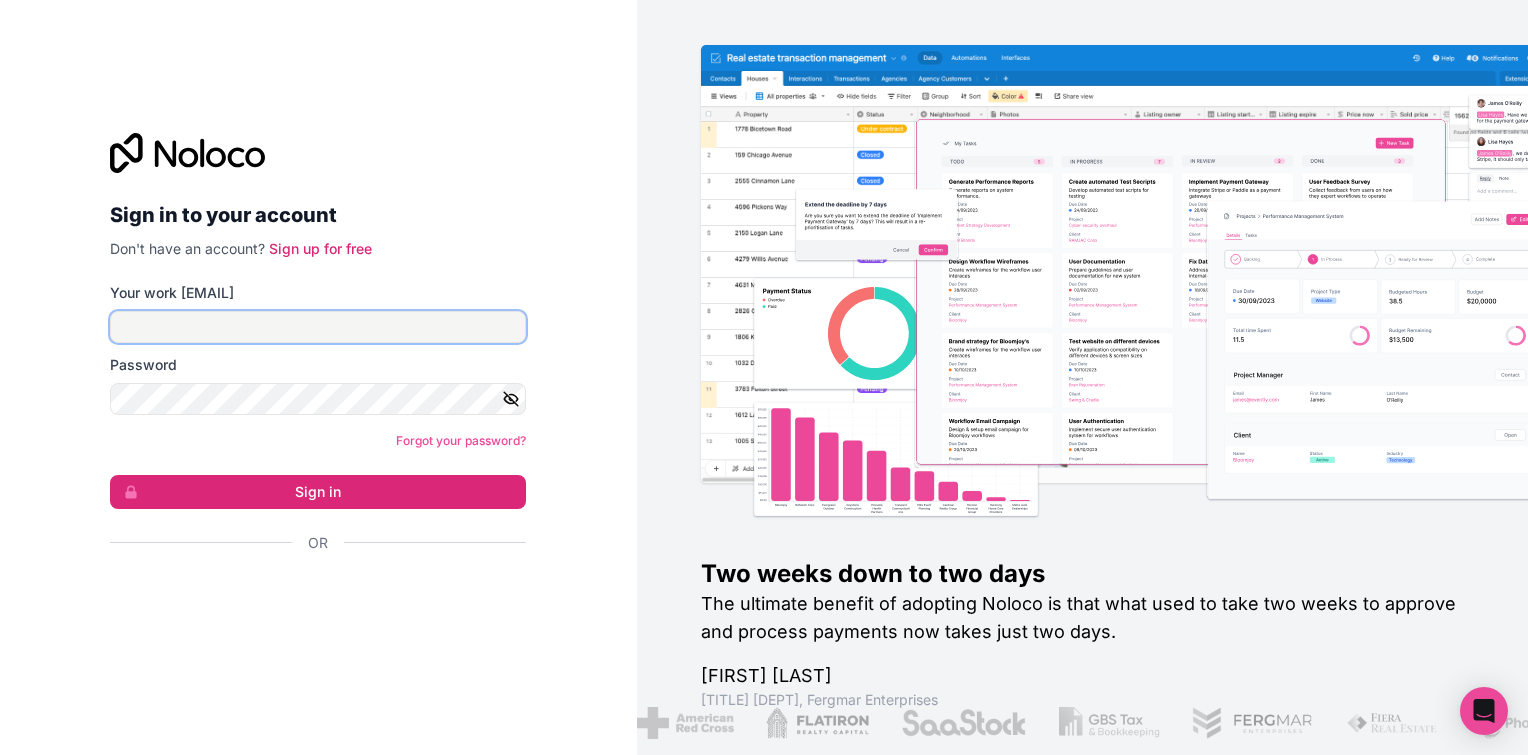 click on "Your work [EMAIL]" at bounding box center (318, 327) 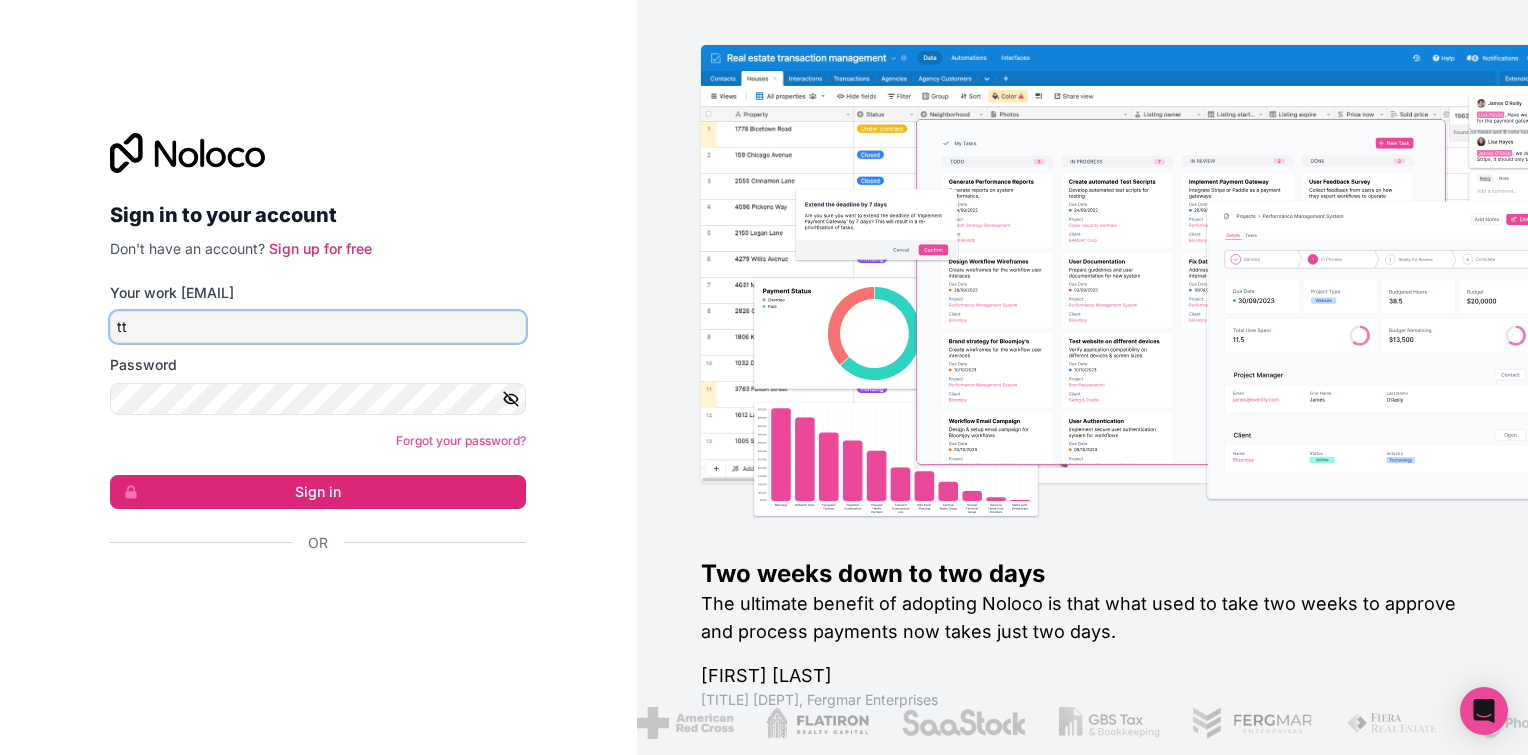 click on "tt" at bounding box center [318, 327] 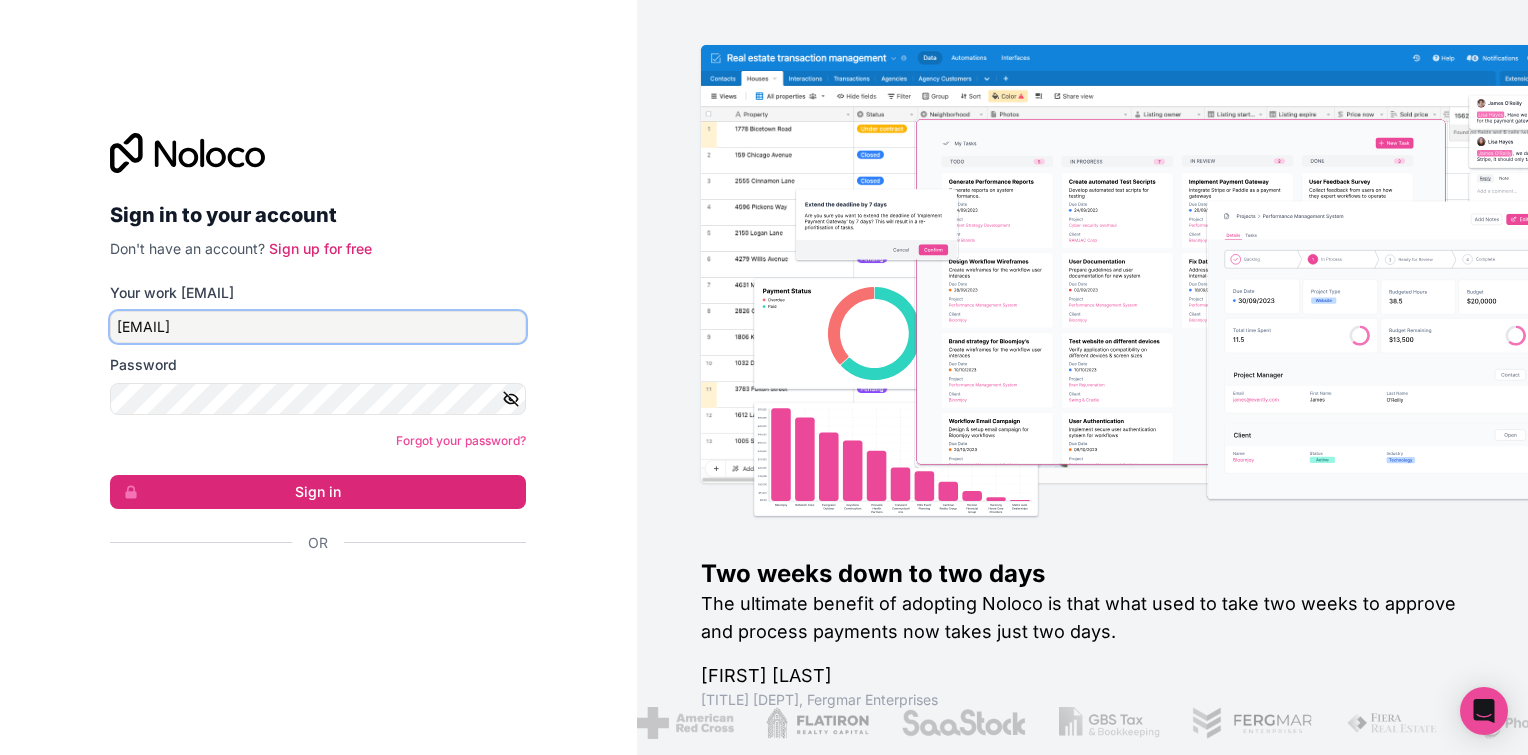 click on "[EMAIL]" at bounding box center (318, 327) 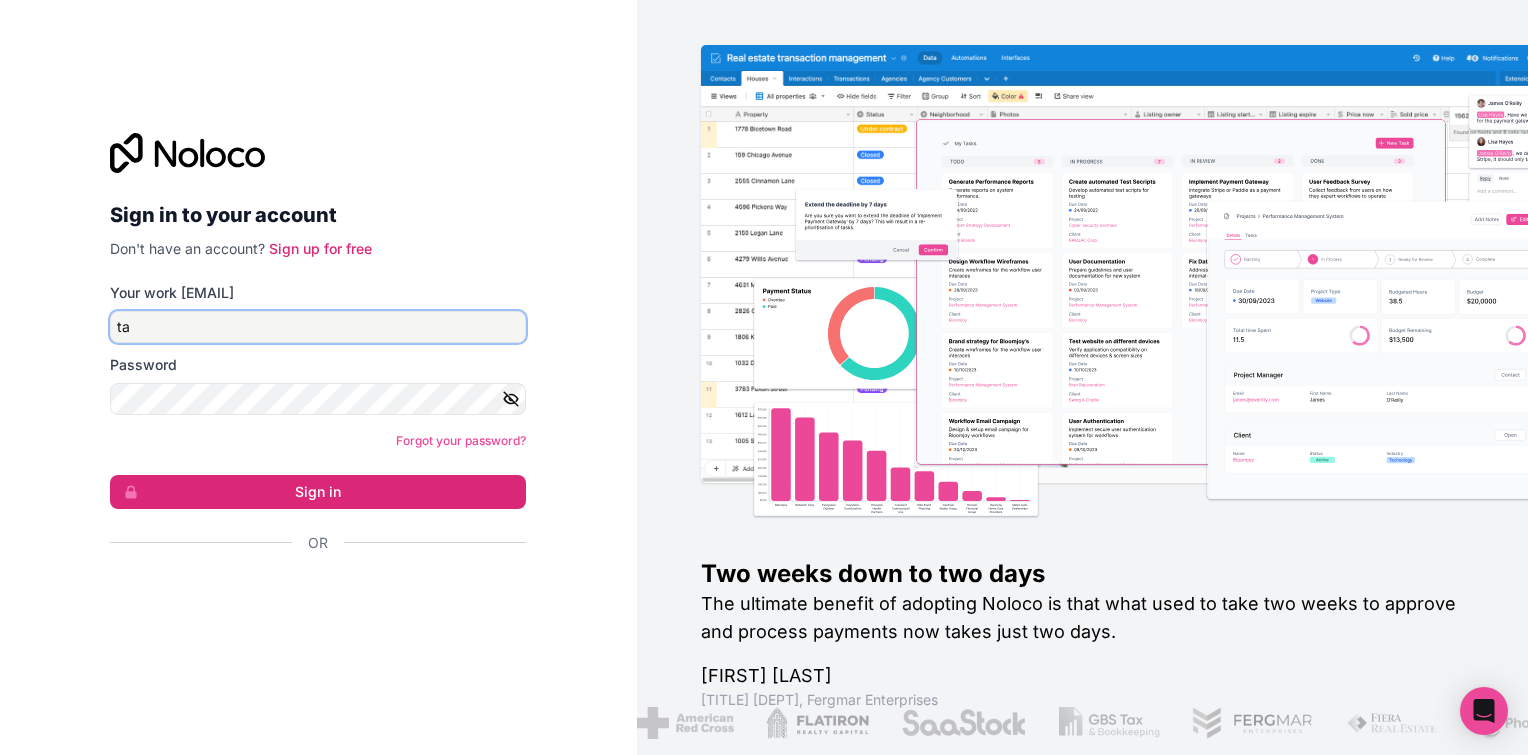 type on "t" 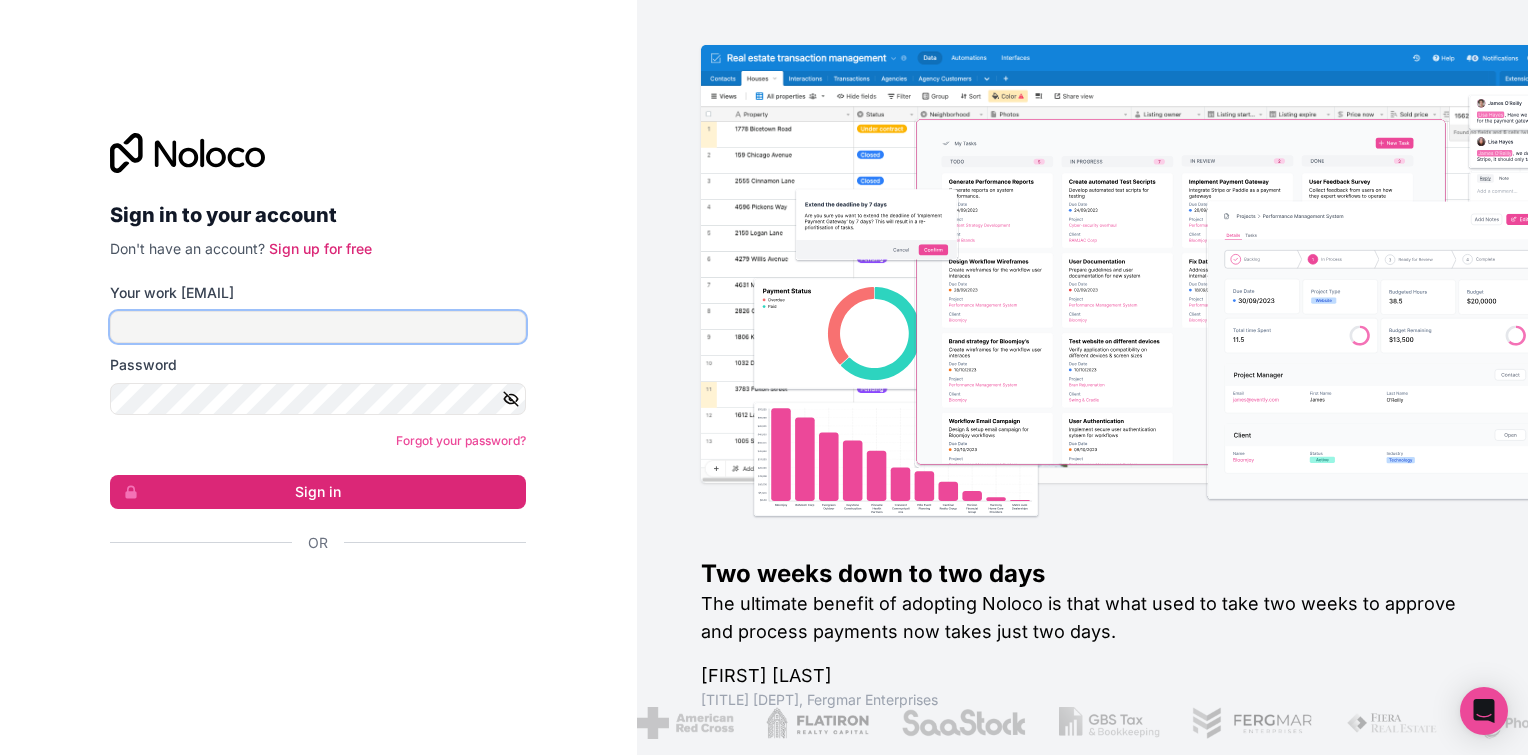paste on "[EMAIL]" 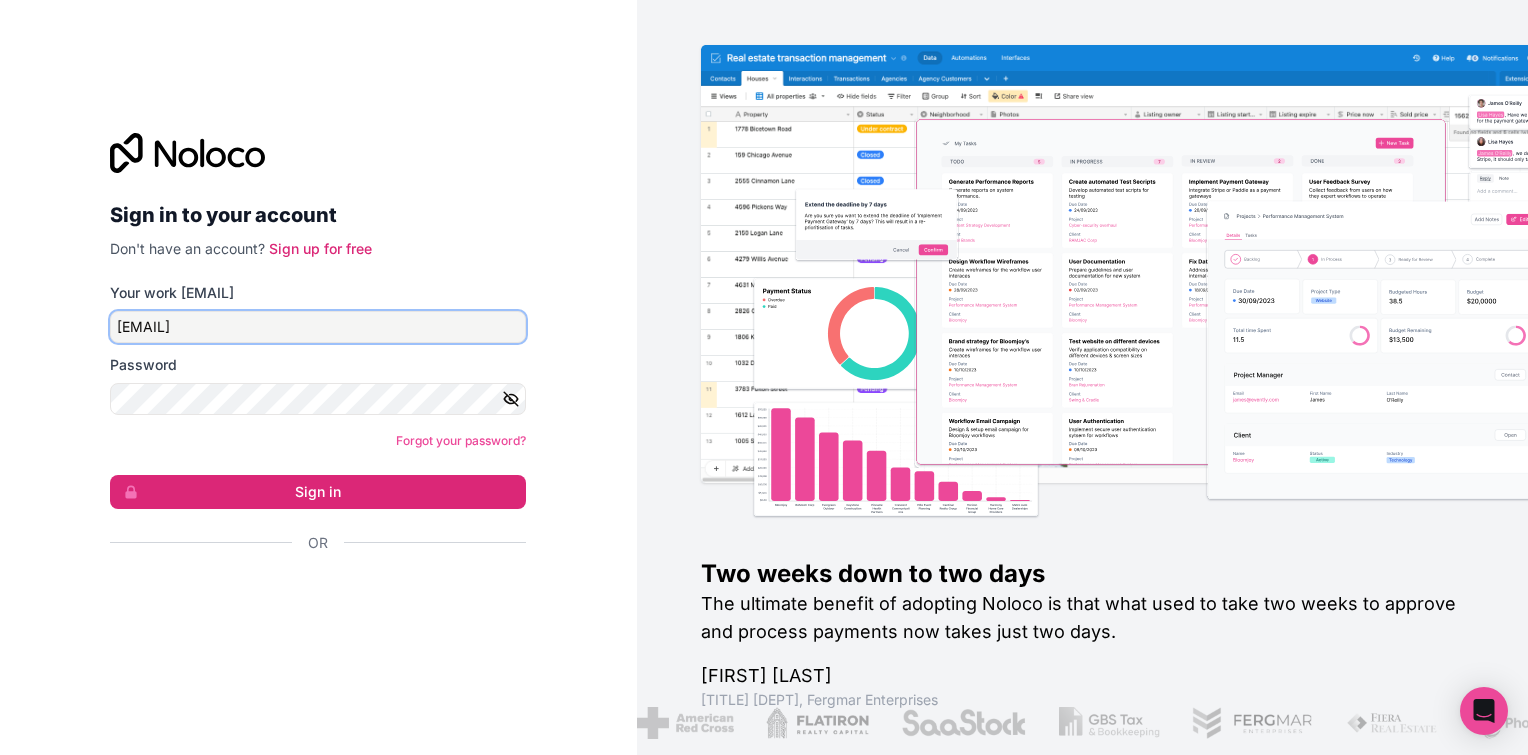 paste on "[EMAIL]" 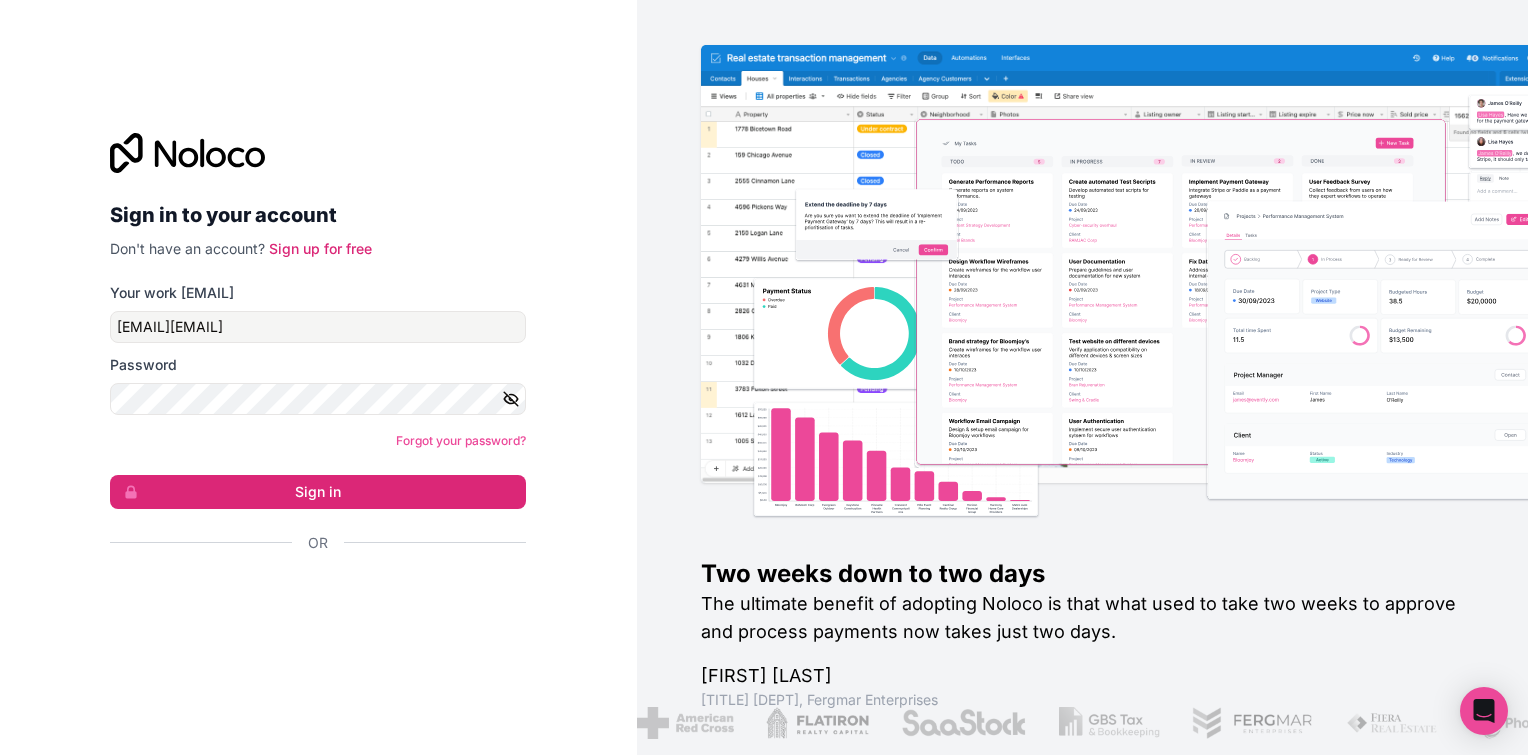 click at bounding box center [514, 399] 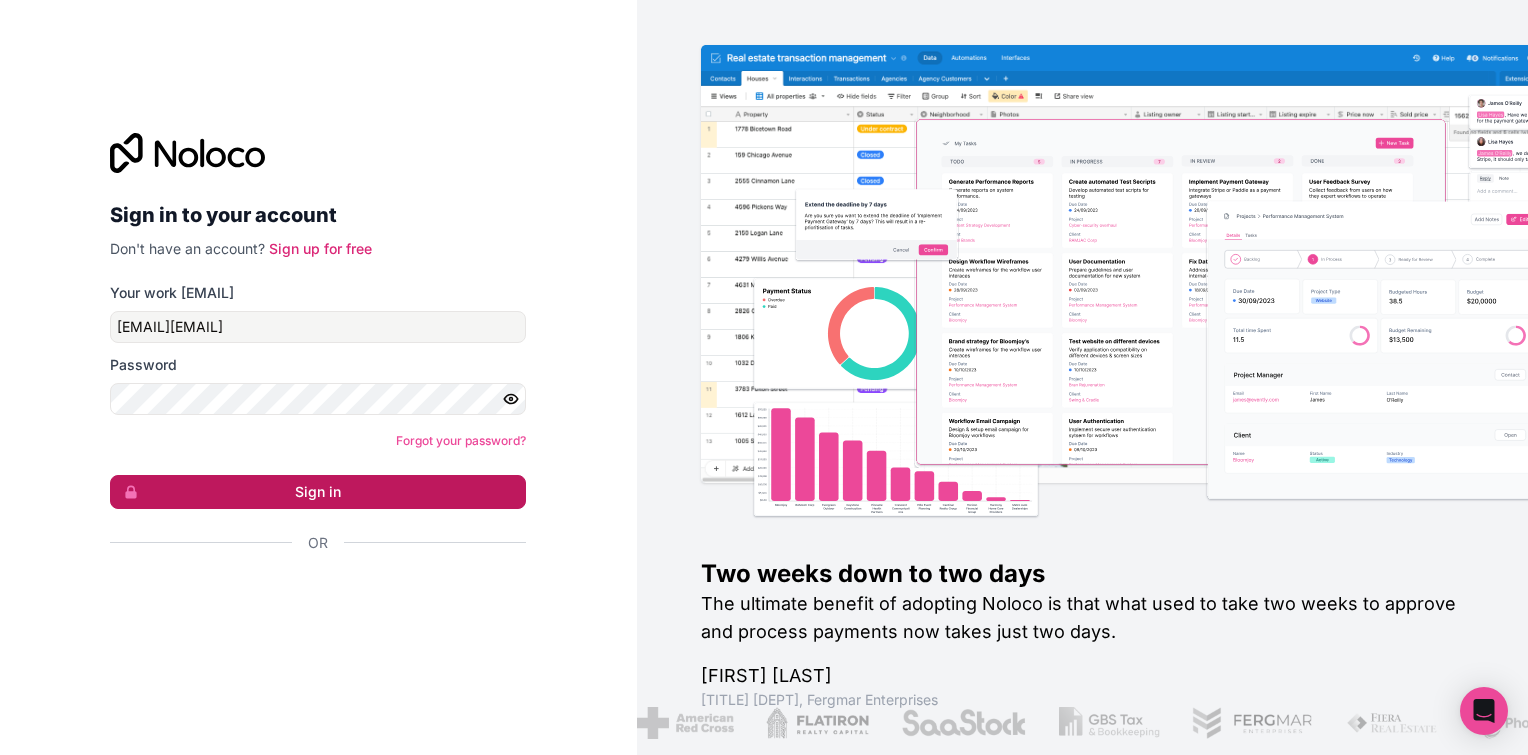 click on "Sign in" at bounding box center [318, 492] 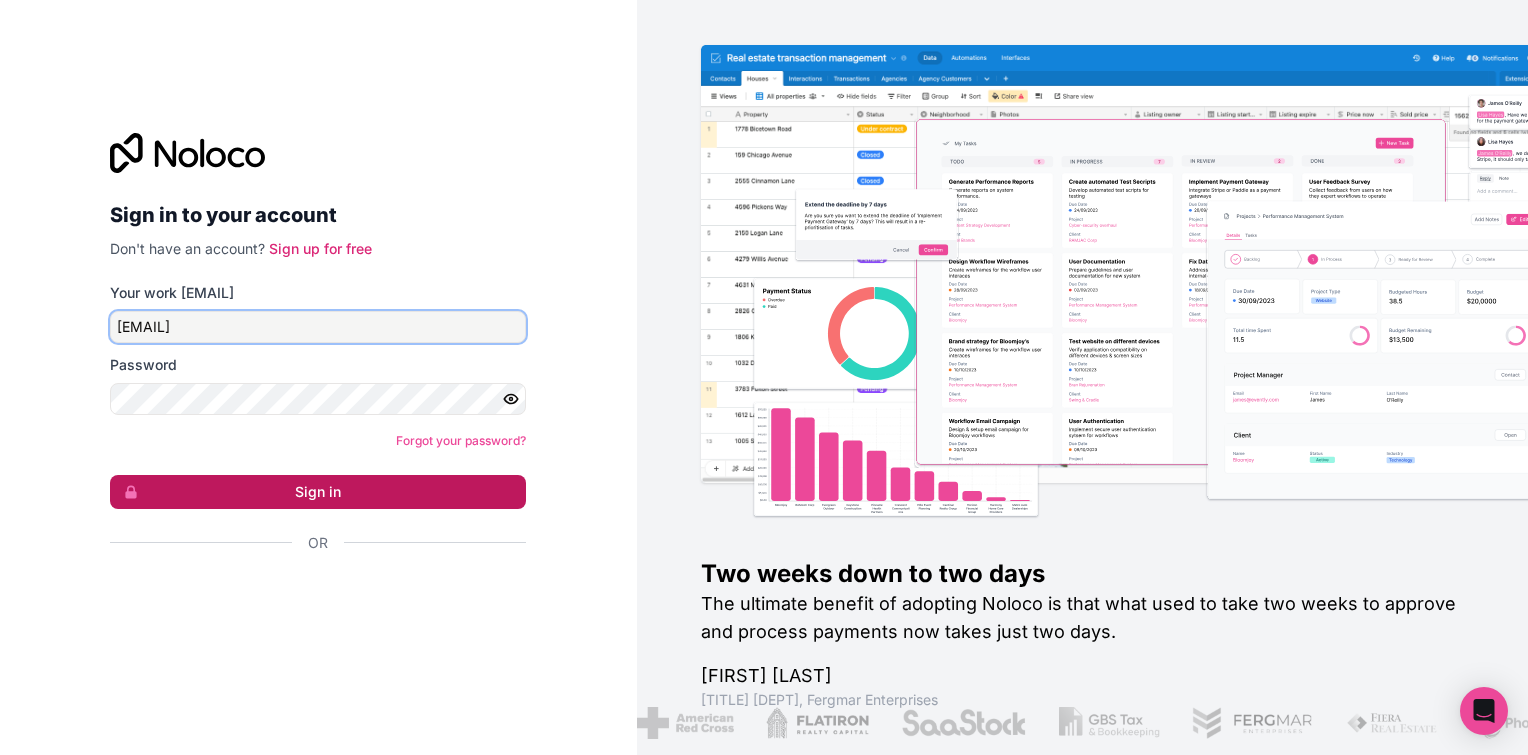 type on "[EMAIL]" 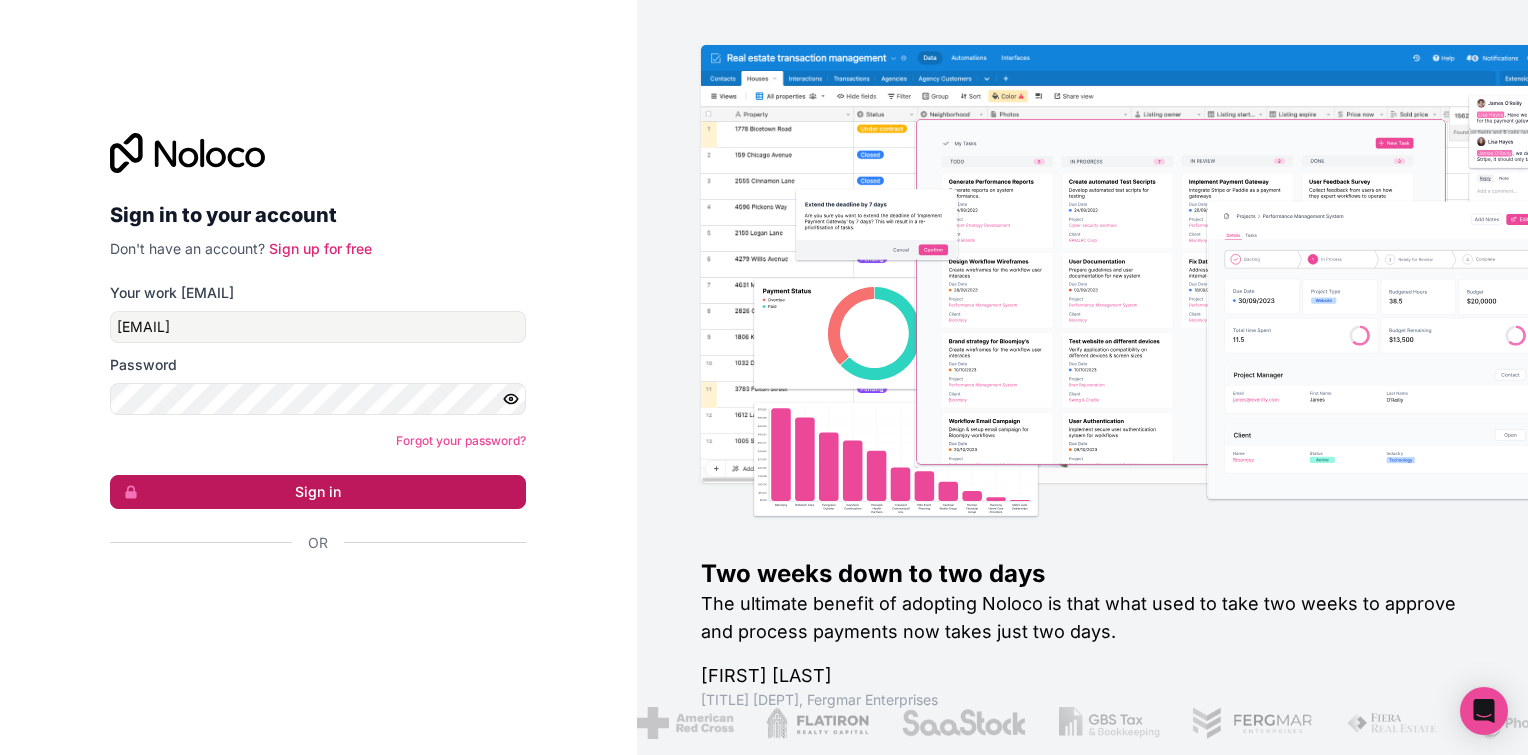 click on "Sign in" at bounding box center (318, 492) 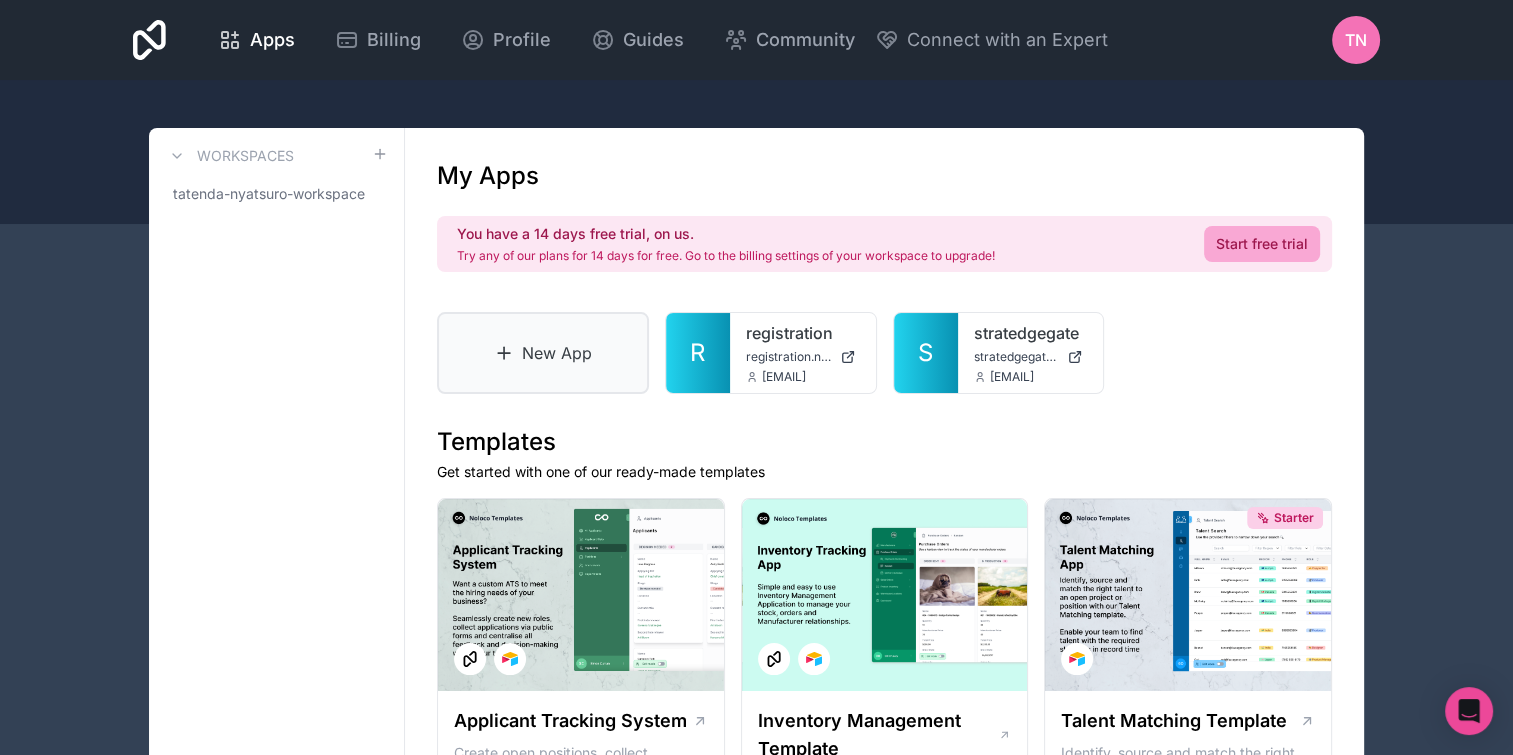 click on "New App" at bounding box center (543, 353) 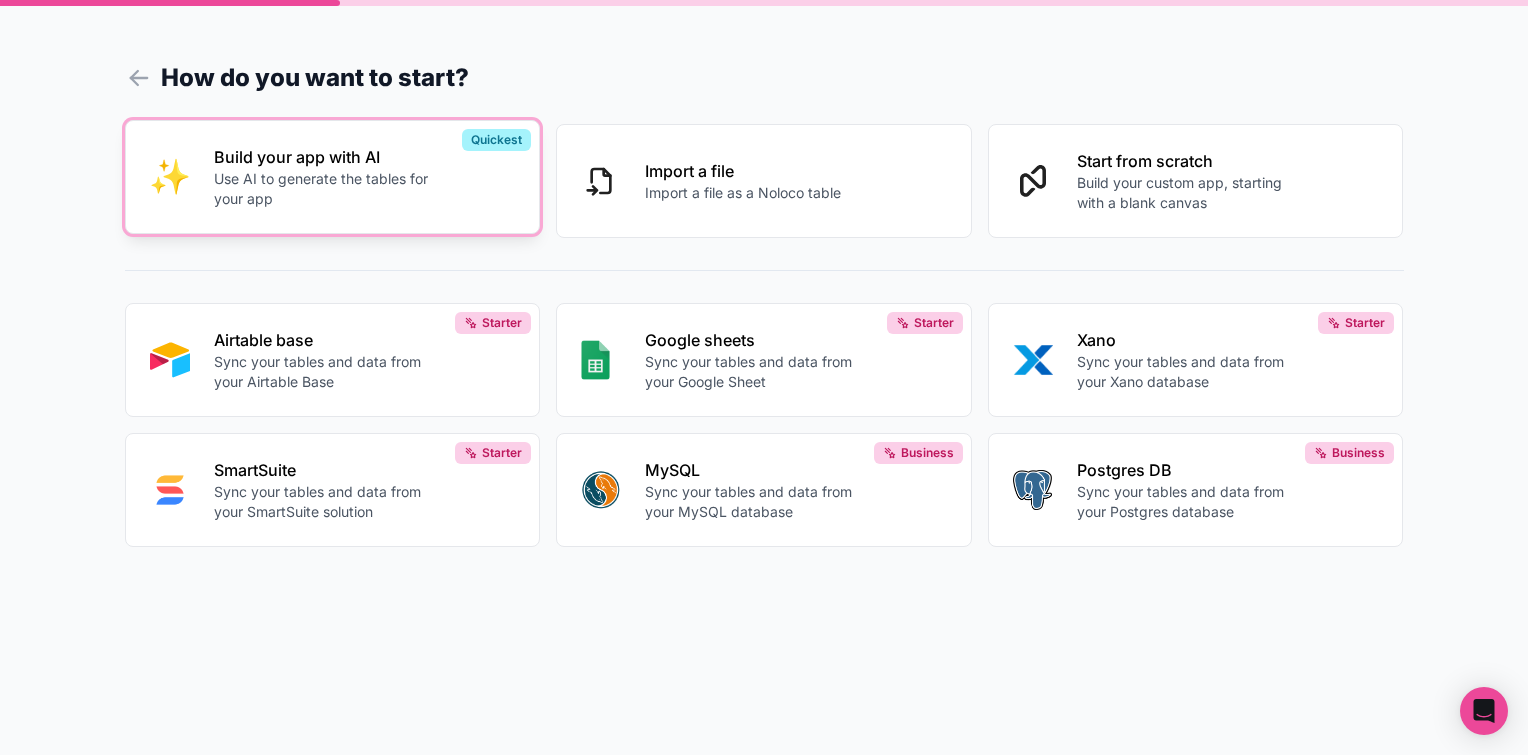 click on "Build your app with AI" at bounding box center [325, 157] 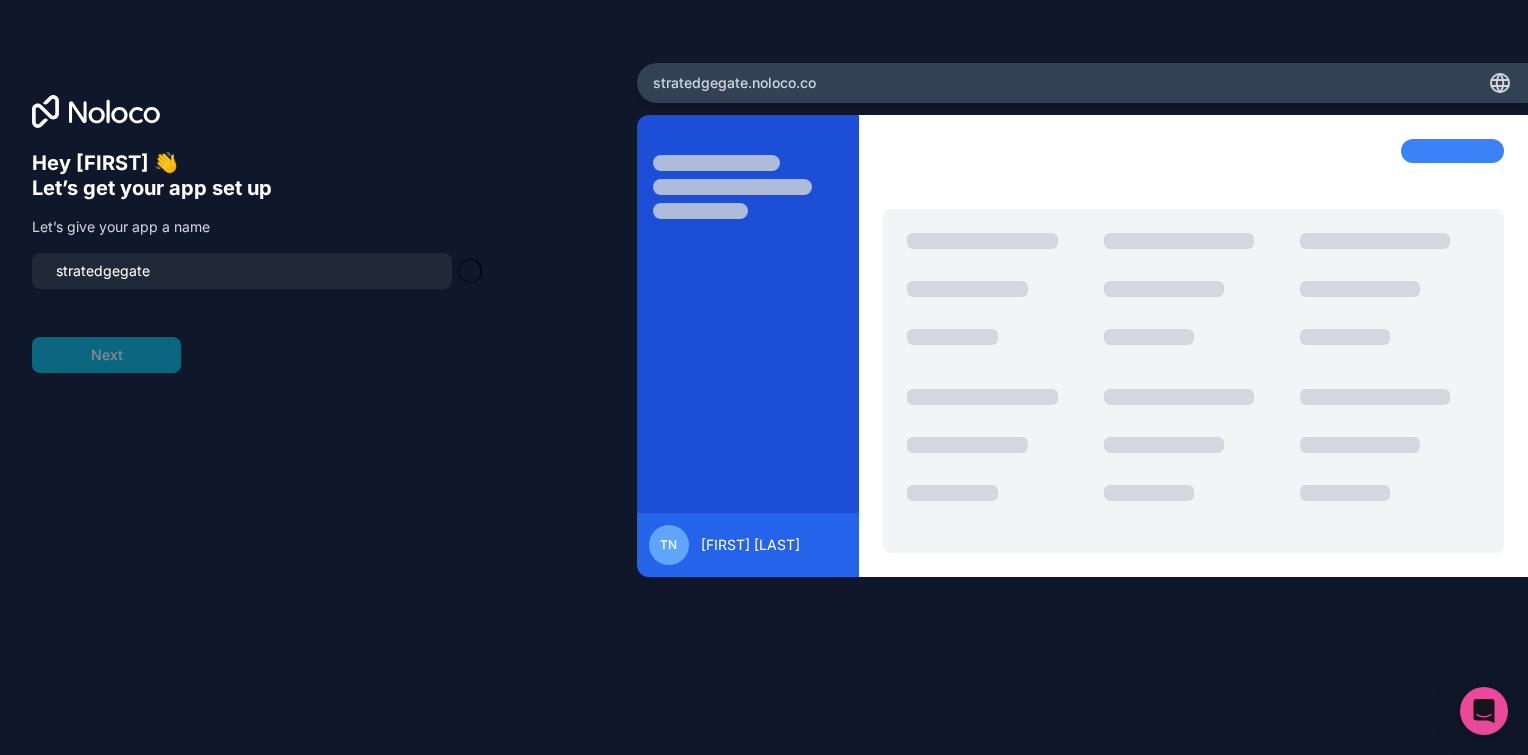 type on "stratedgegate-app" 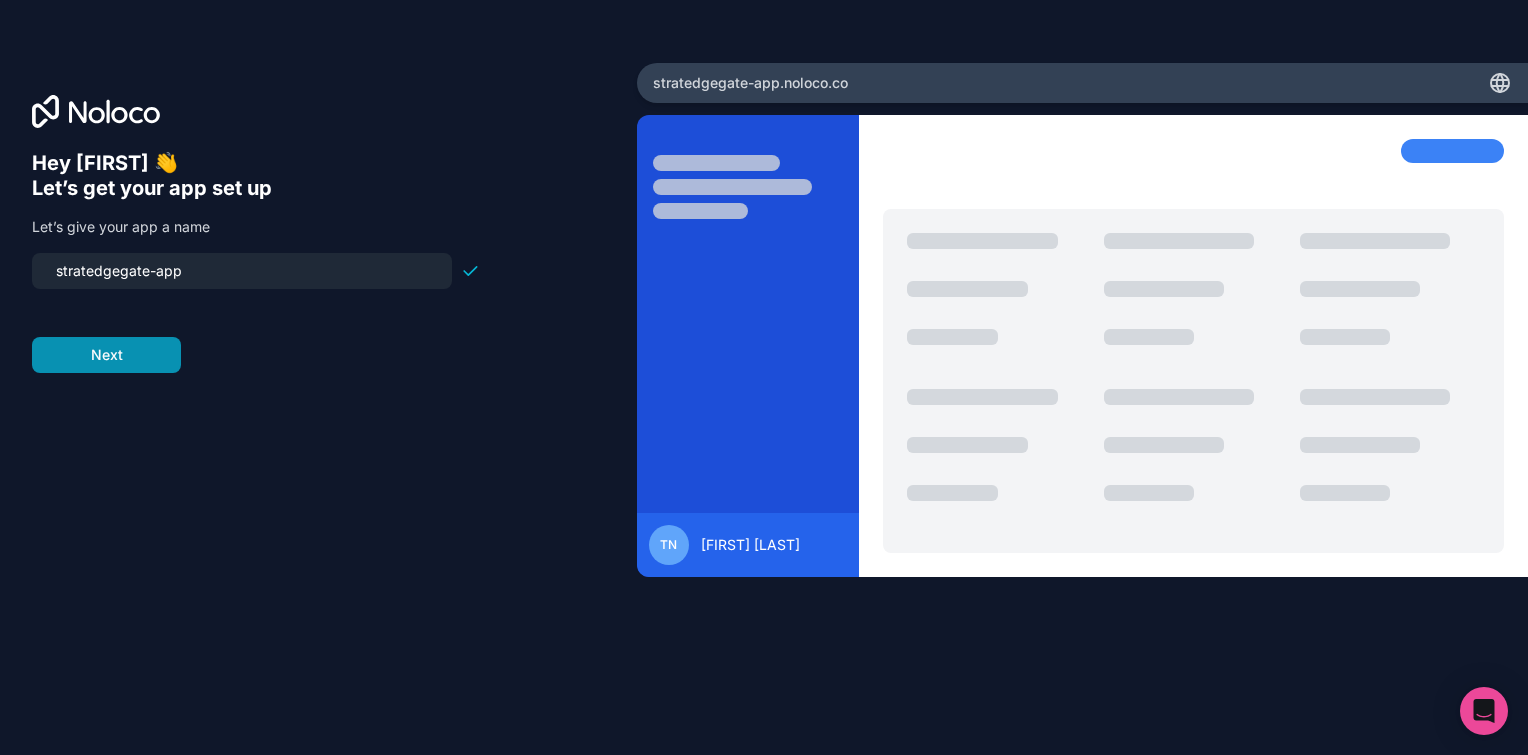 click on "Next" at bounding box center (106, 355) 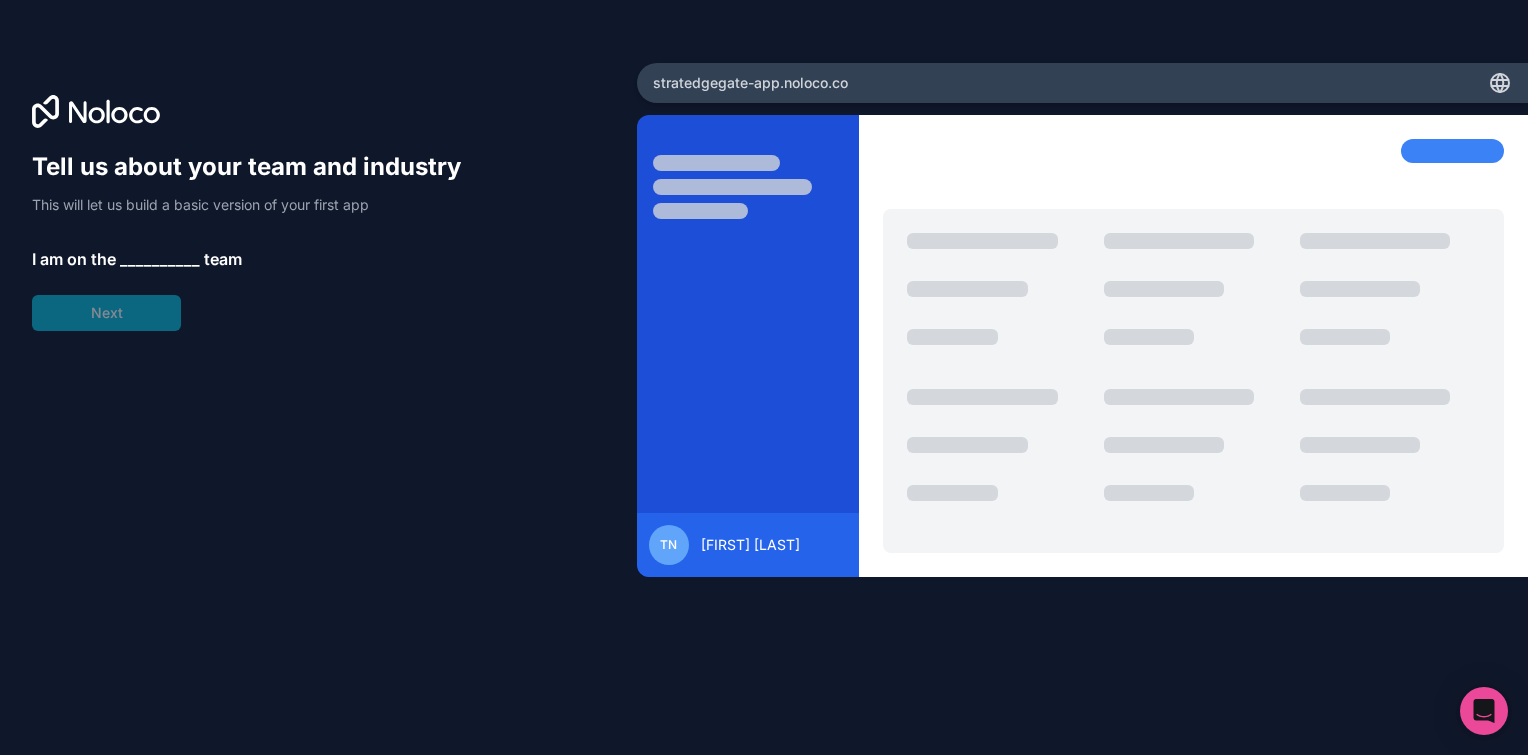 click on "stratedgegate-app .noloco.co" at bounding box center (1082, 83) 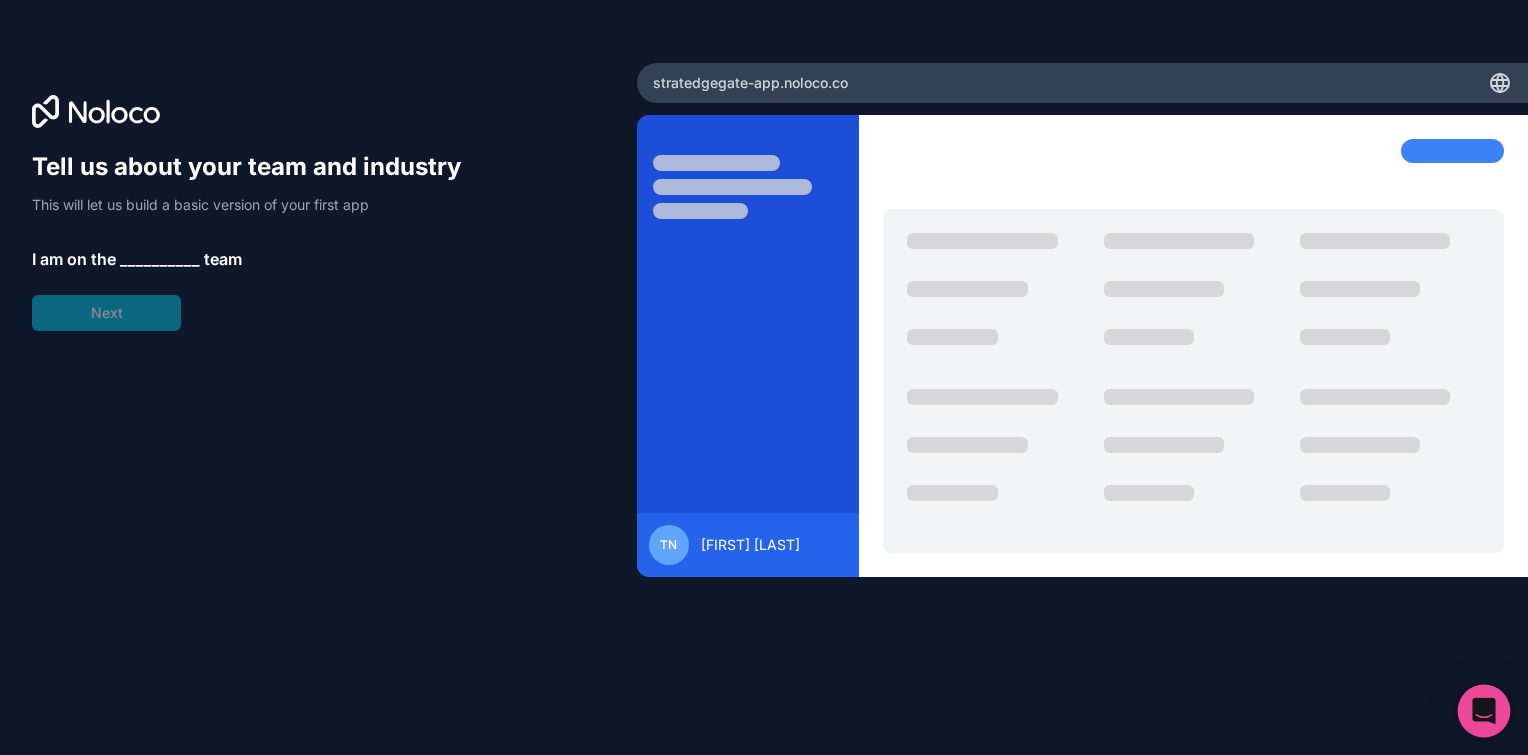 click at bounding box center [1484, 711] 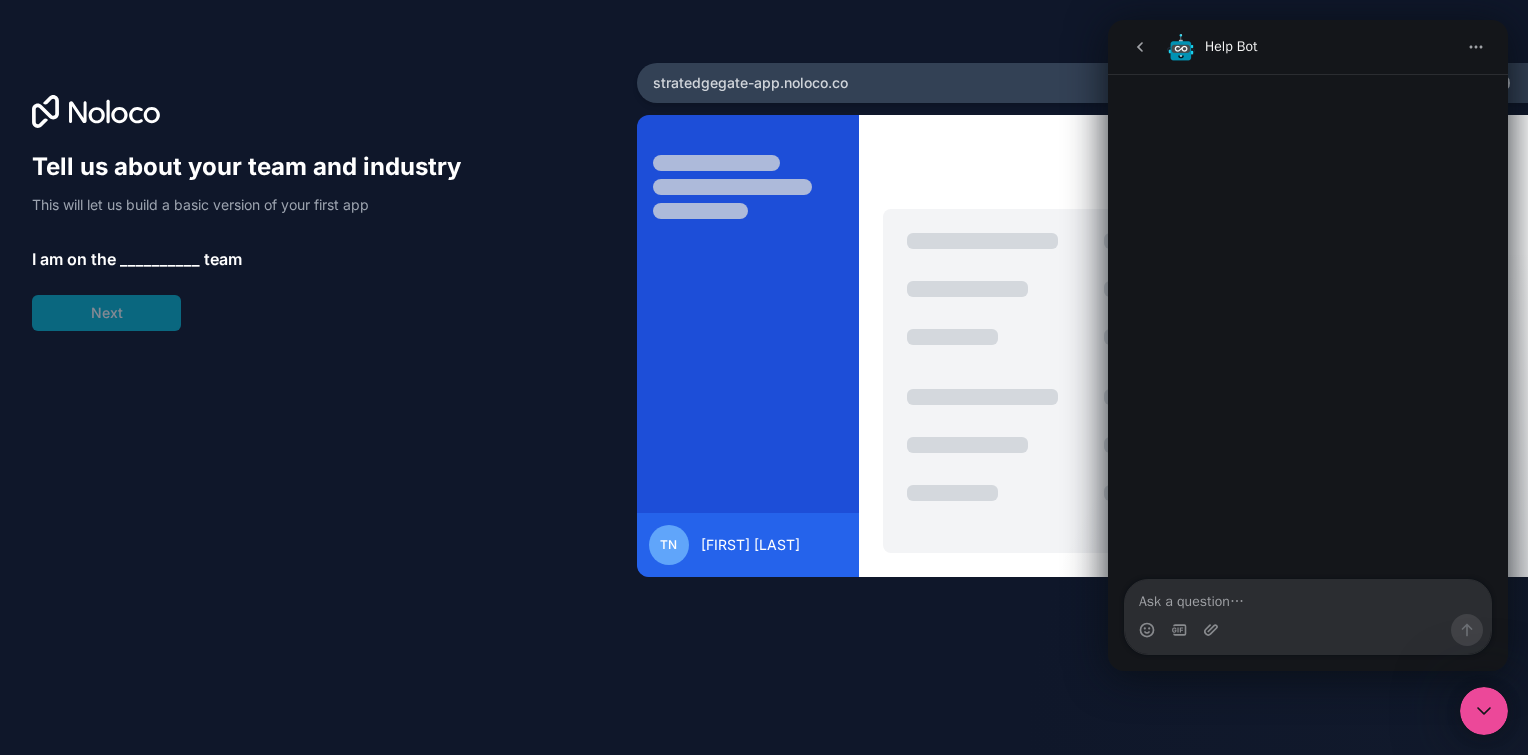 scroll, scrollTop: 0, scrollLeft: 0, axis: both 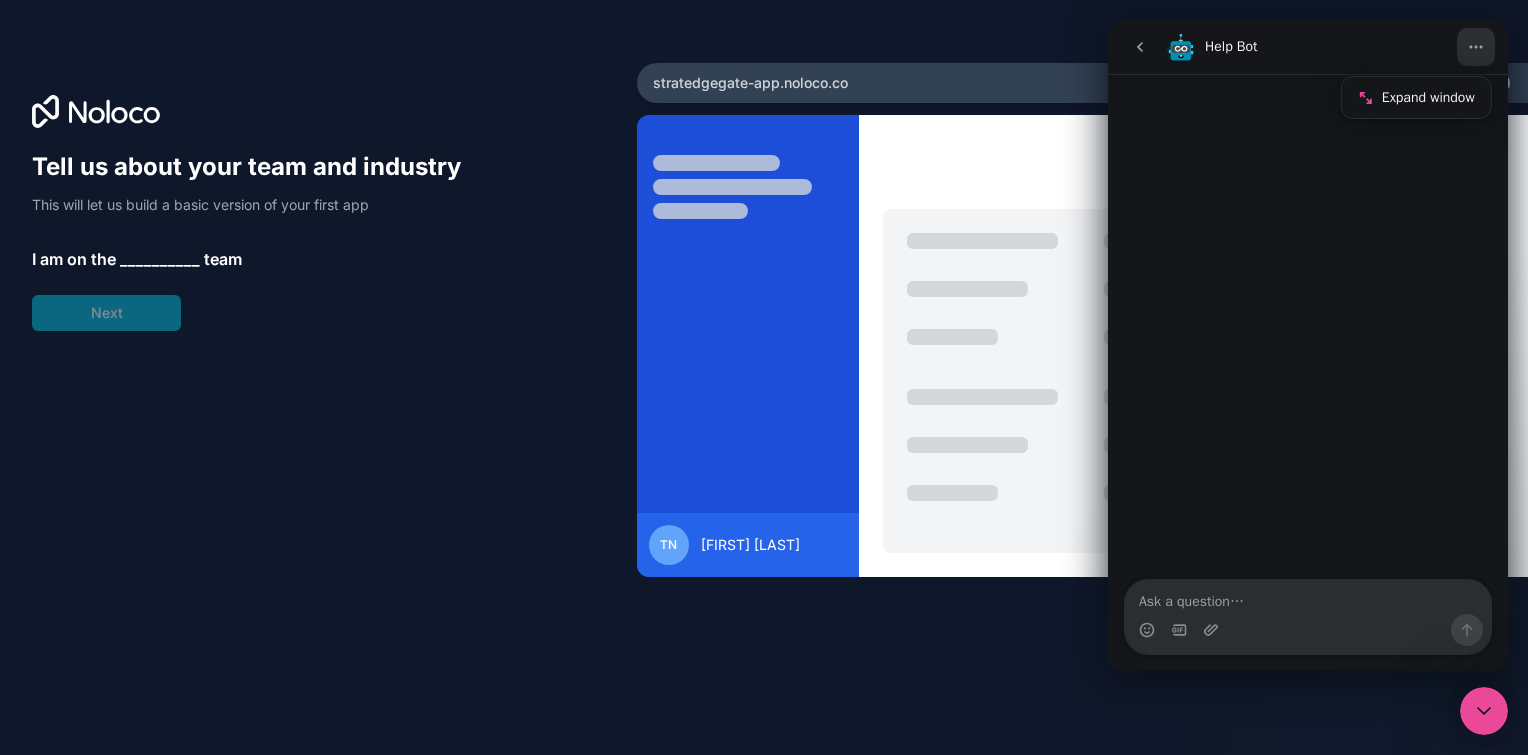 click 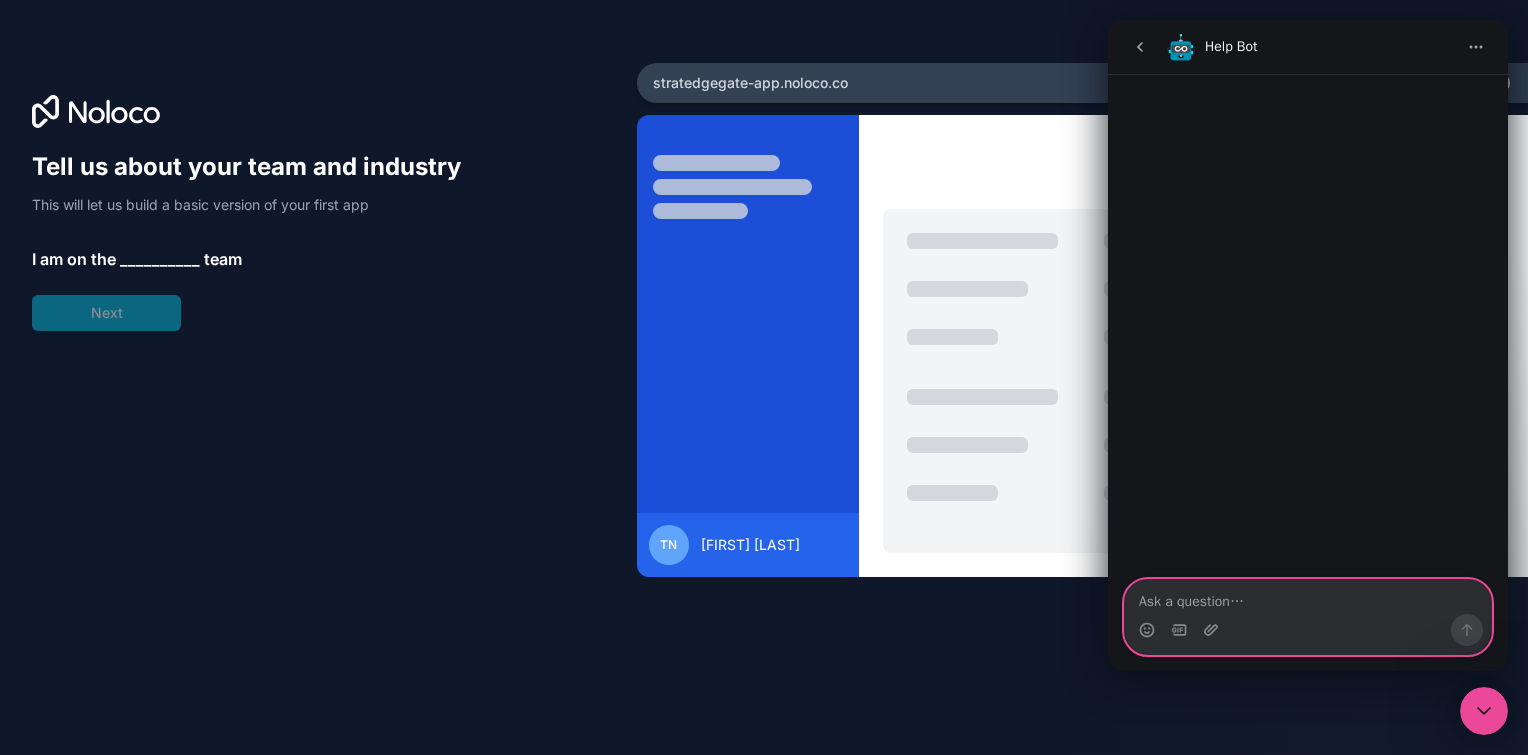 click at bounding box center [1308, 597] 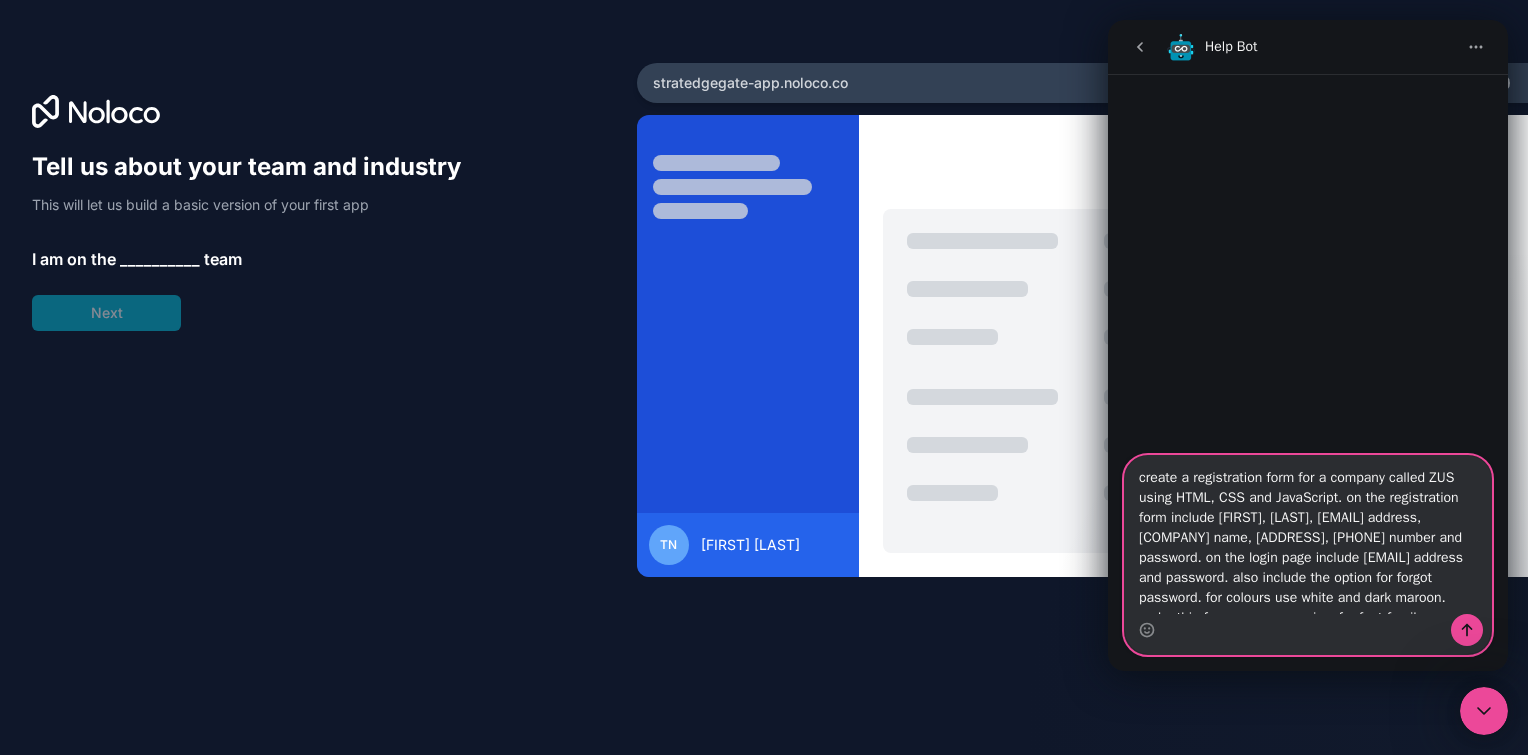 scroll, scrollTop: 33, scrollLeft: 0, axis: vertical 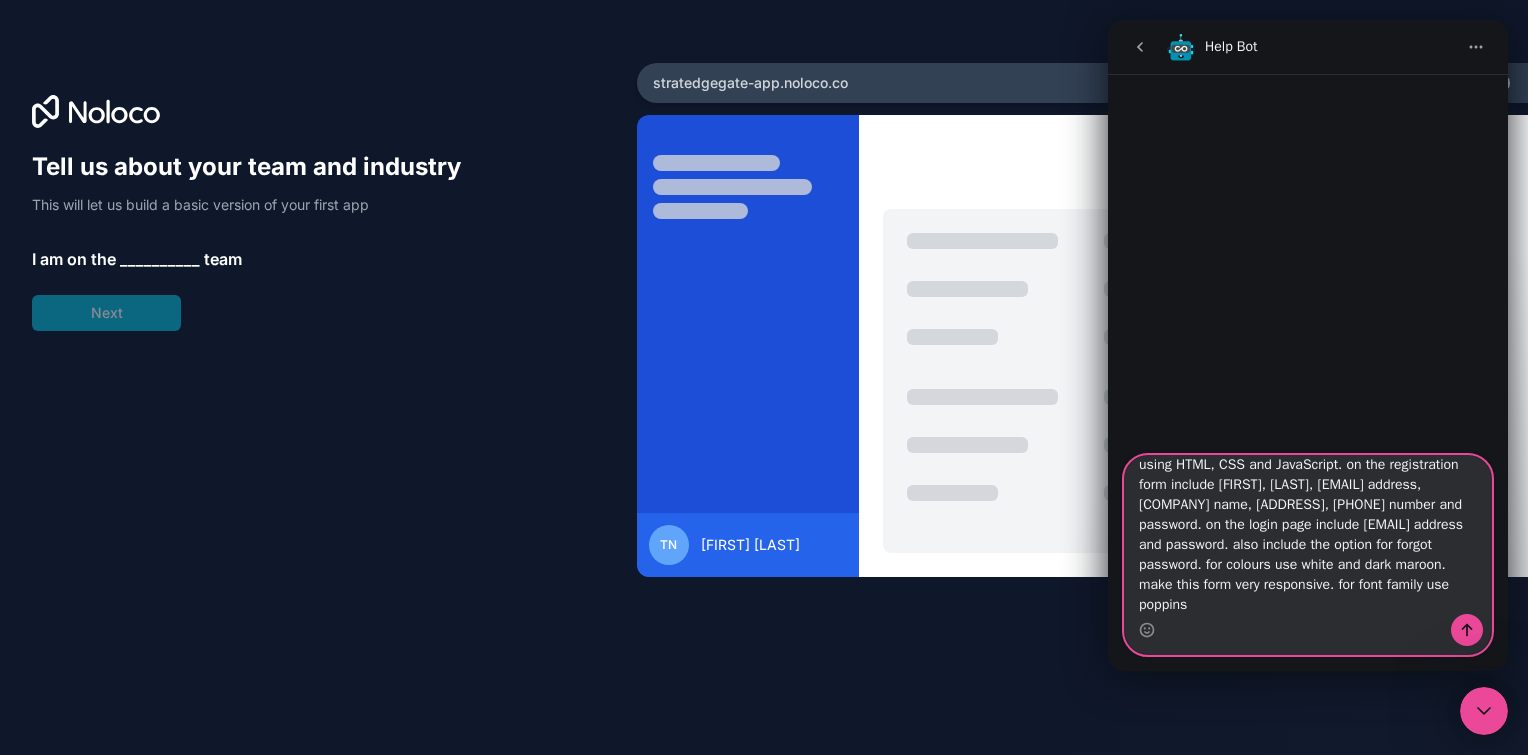 type on "create a registration form for a company called ZUS using HTML, CSS and JavaScript. on the registration form include [FIRST], [LAST], [EMAIL] address, [COMPANY] name, [ADDRESS], [PHONE] number and password. on the login page include [EMAIL] address and password. also include the option for forgot password. for colours use white and dark maroon. make this form very responsive. for font family use poppins" 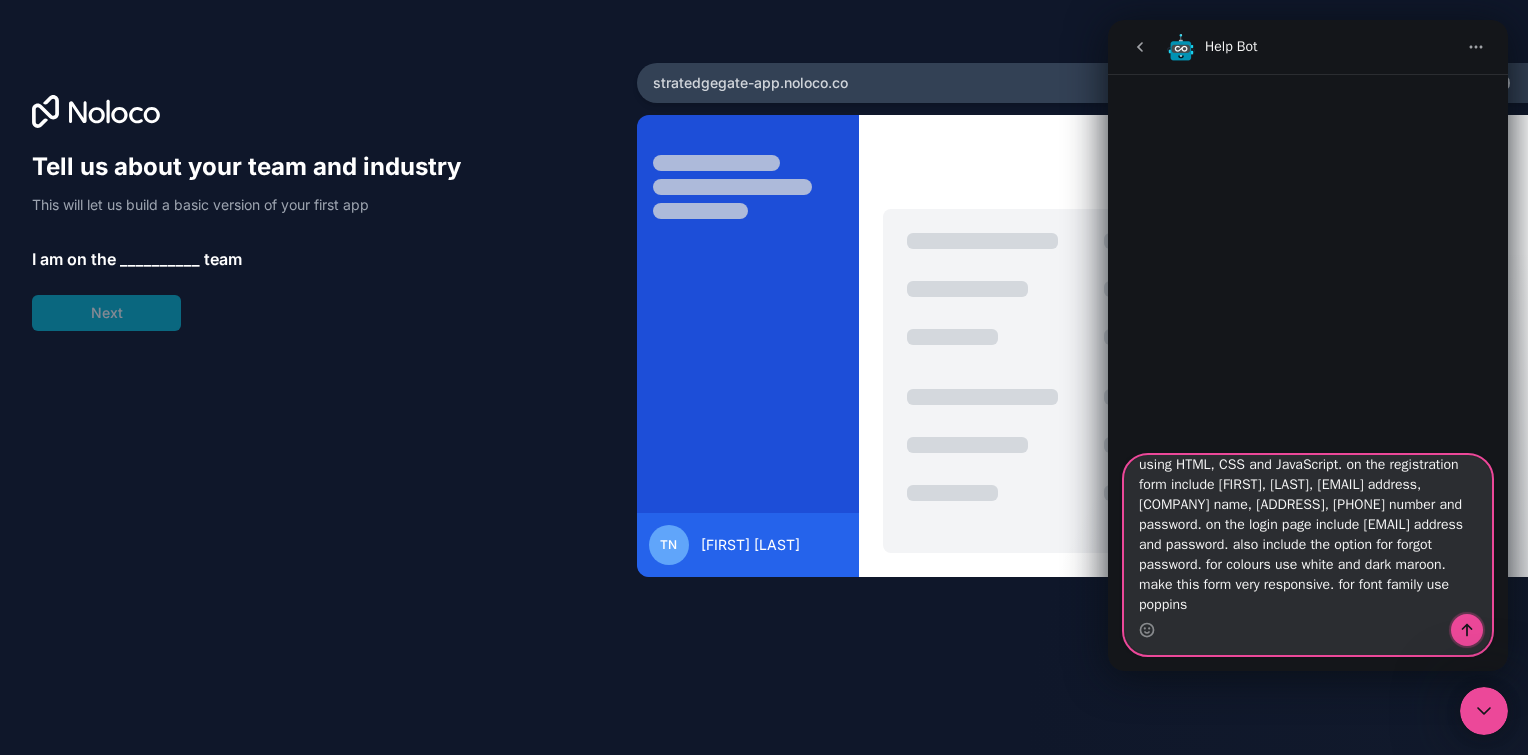 click 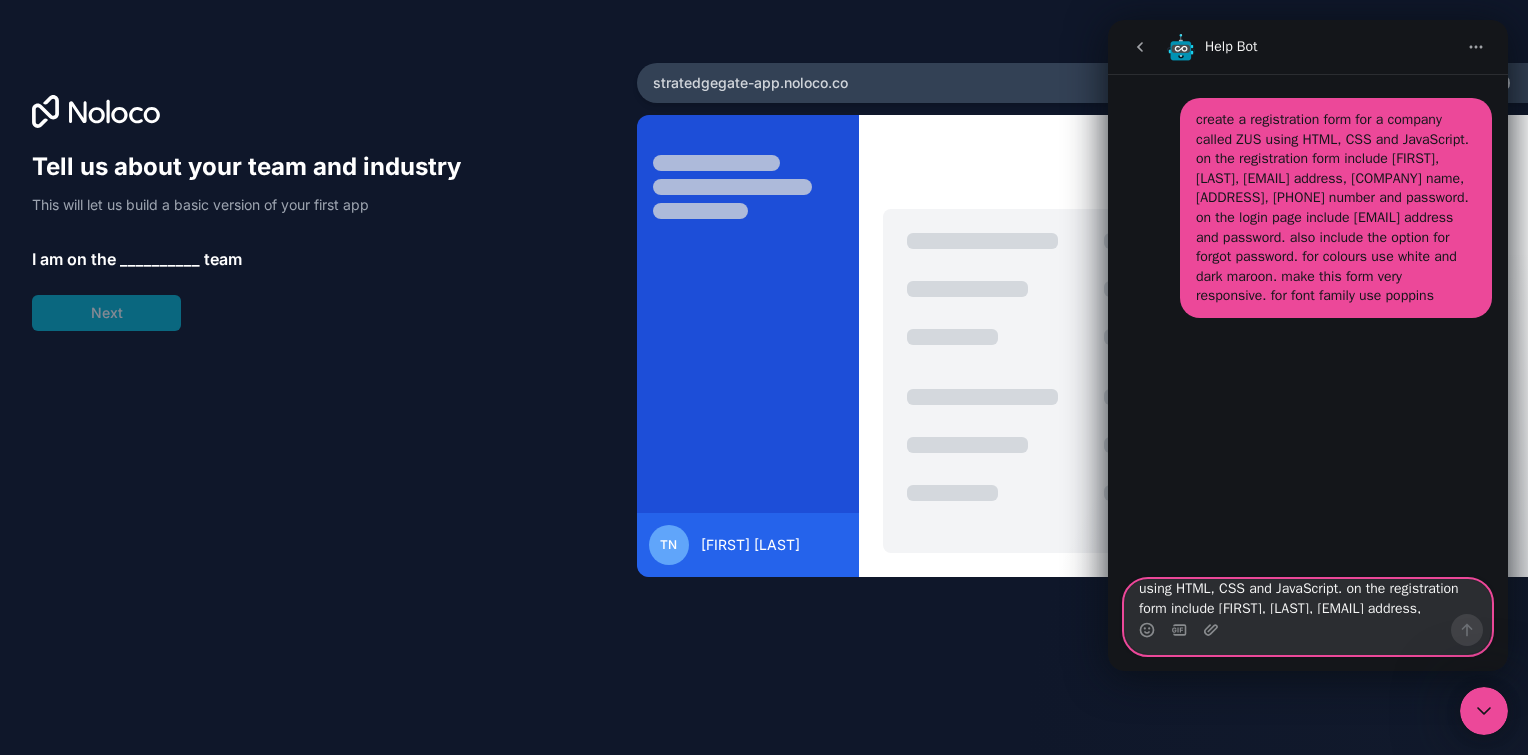 scroll, scrollTop: 0, scrollLeft: 0, axis: both 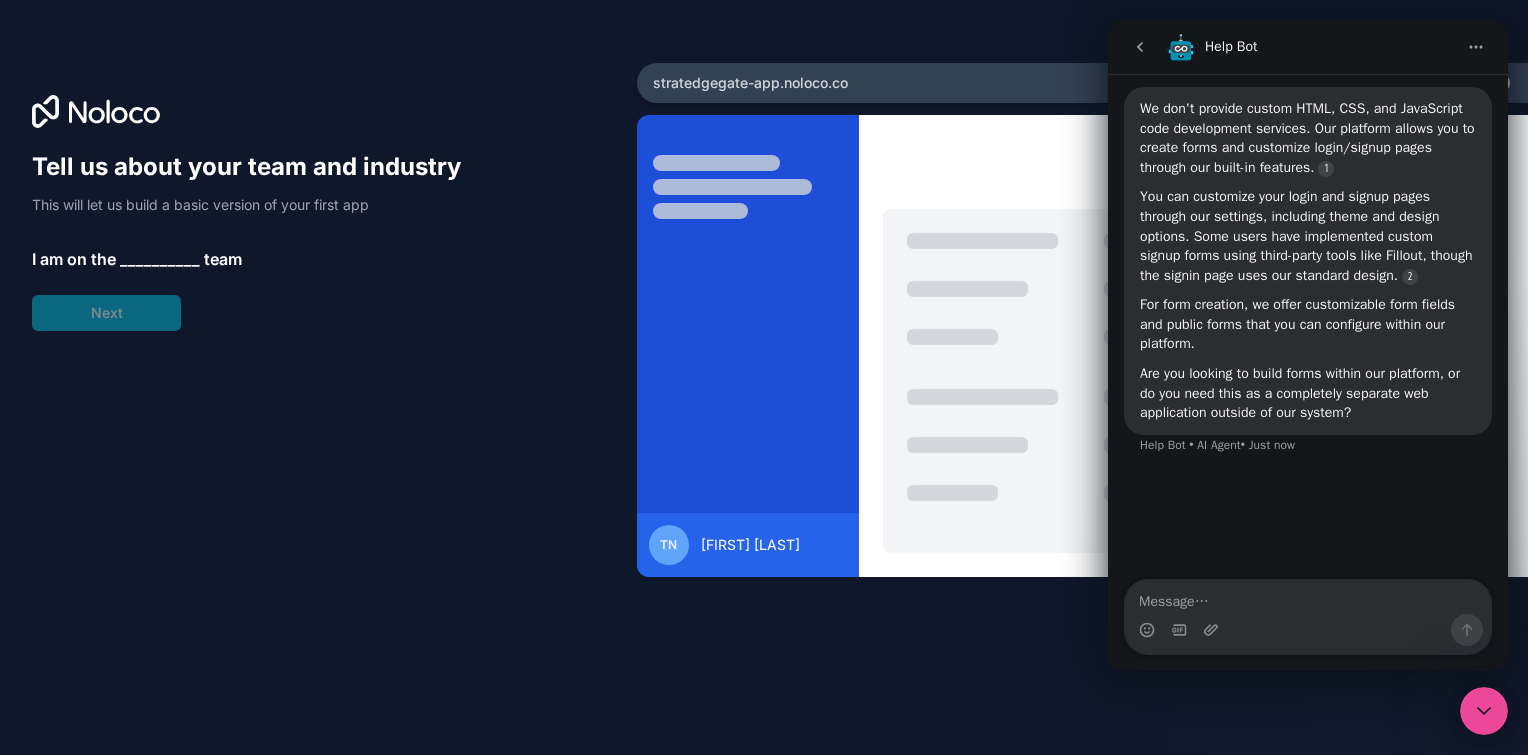 click on "Tell us about your team and industry This will let us build a basic version of your first app I am on the  __________ team Next" at bounding box center [318, 377] 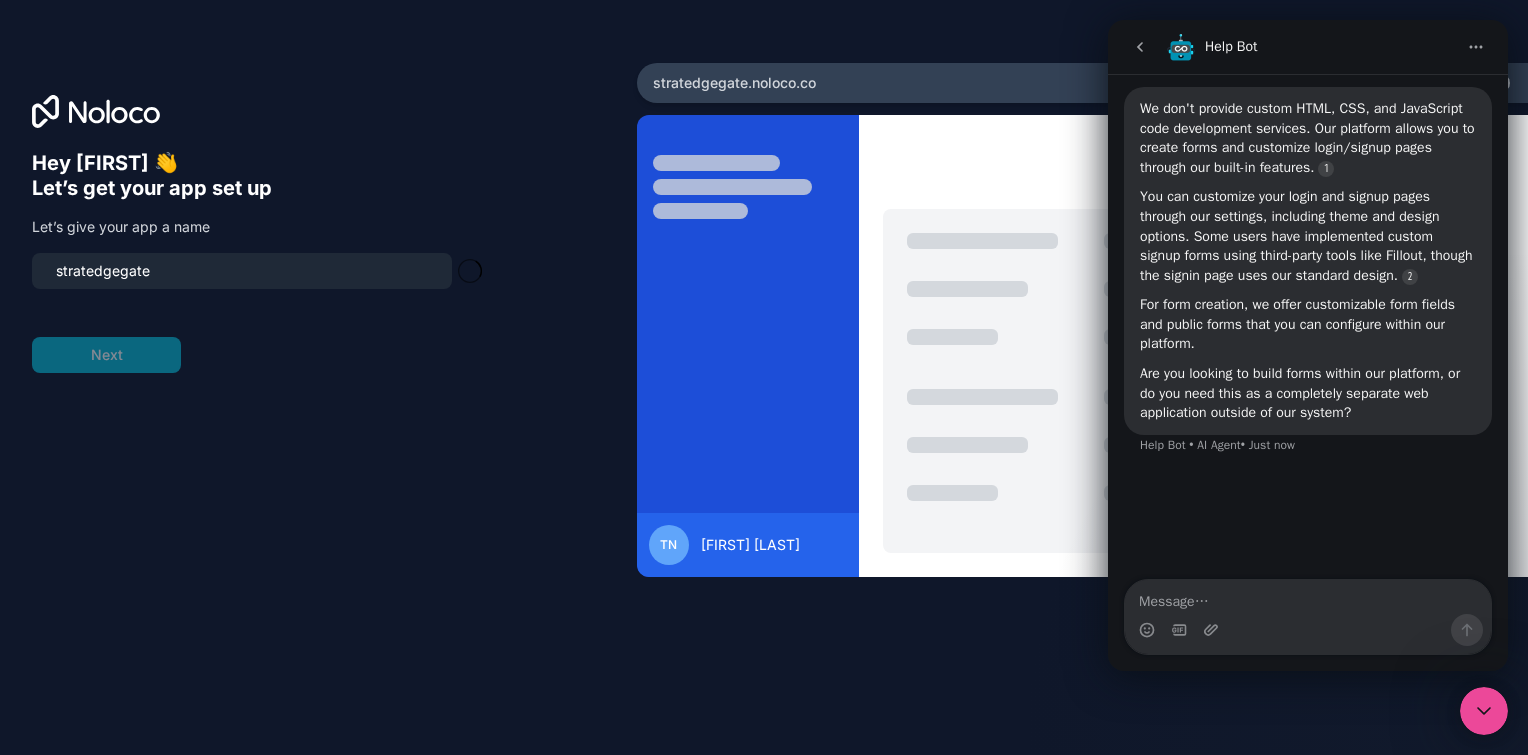 type on "stratedgegate-team" 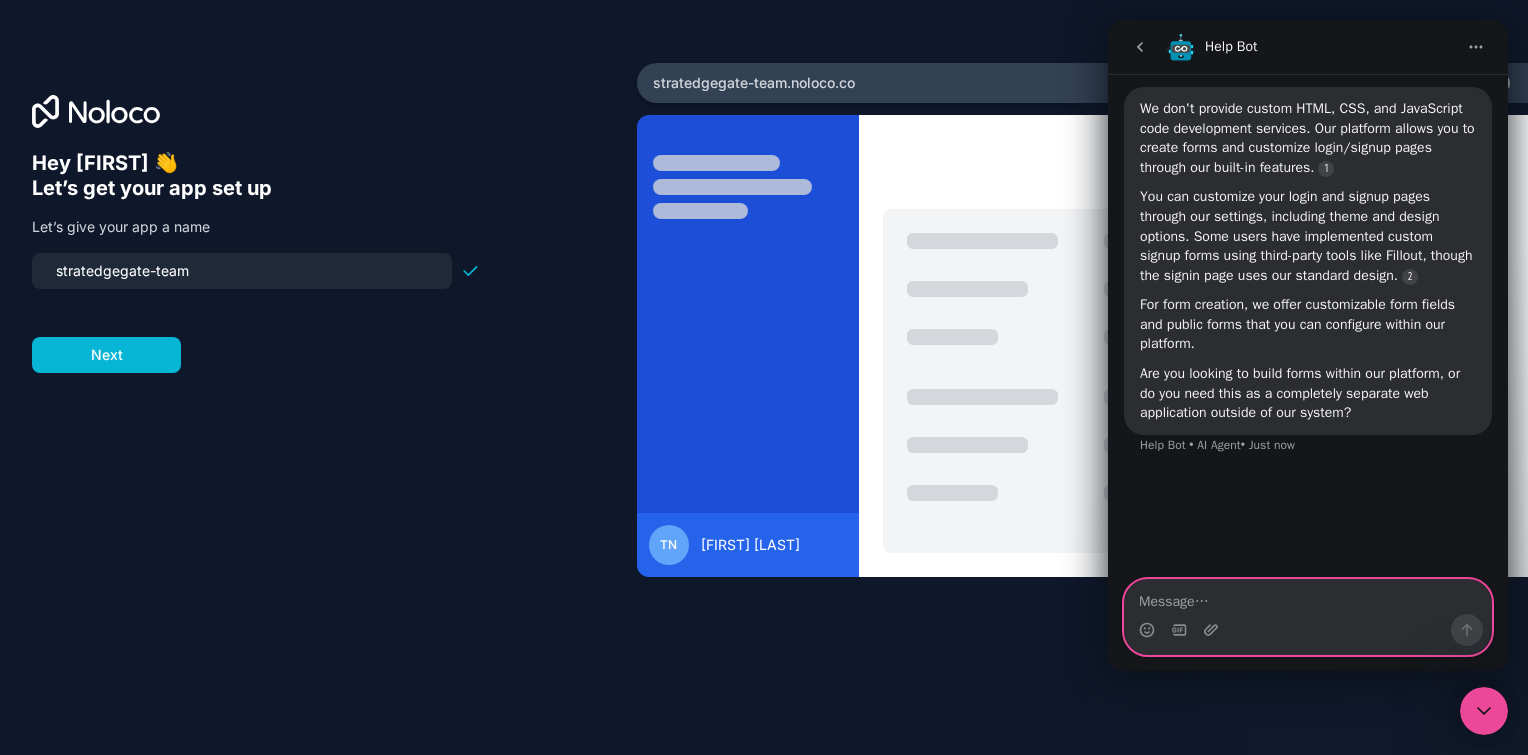 click at bounding box center (1308, 597) 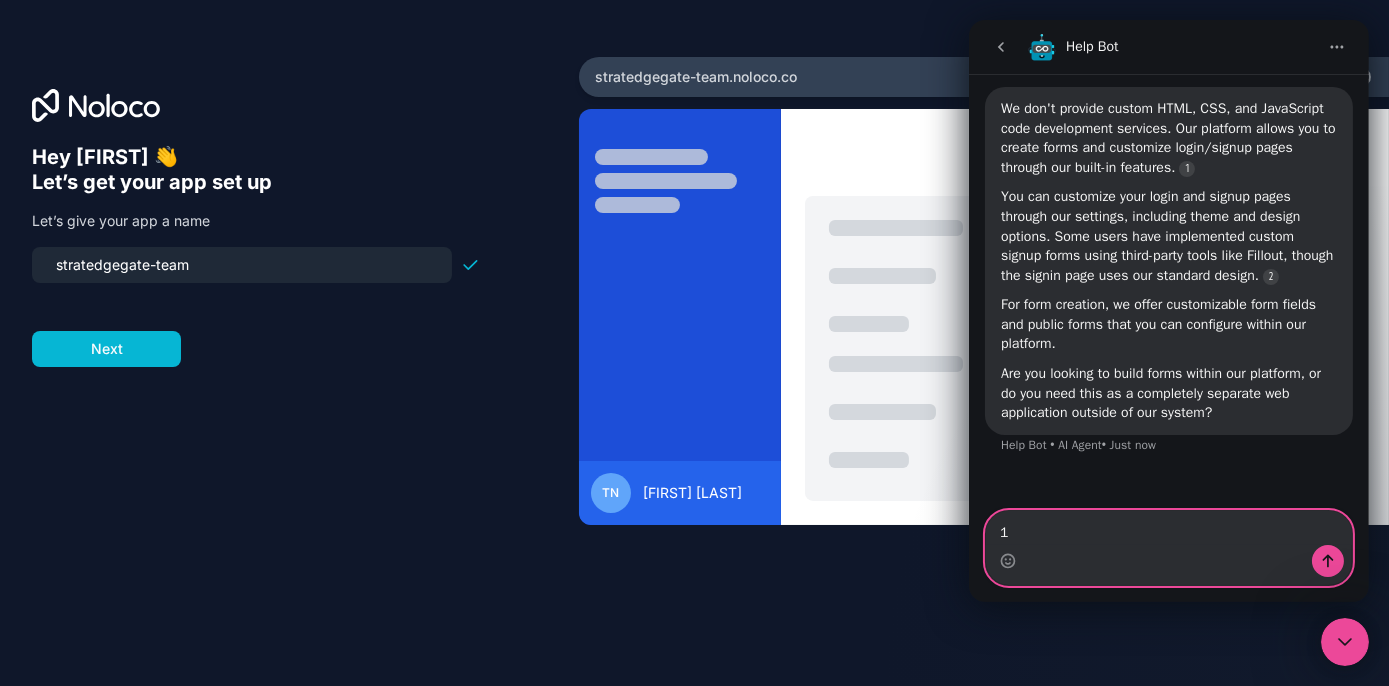 scroll, scrollTop: 302, scrollLeft: 0, axis: vertical 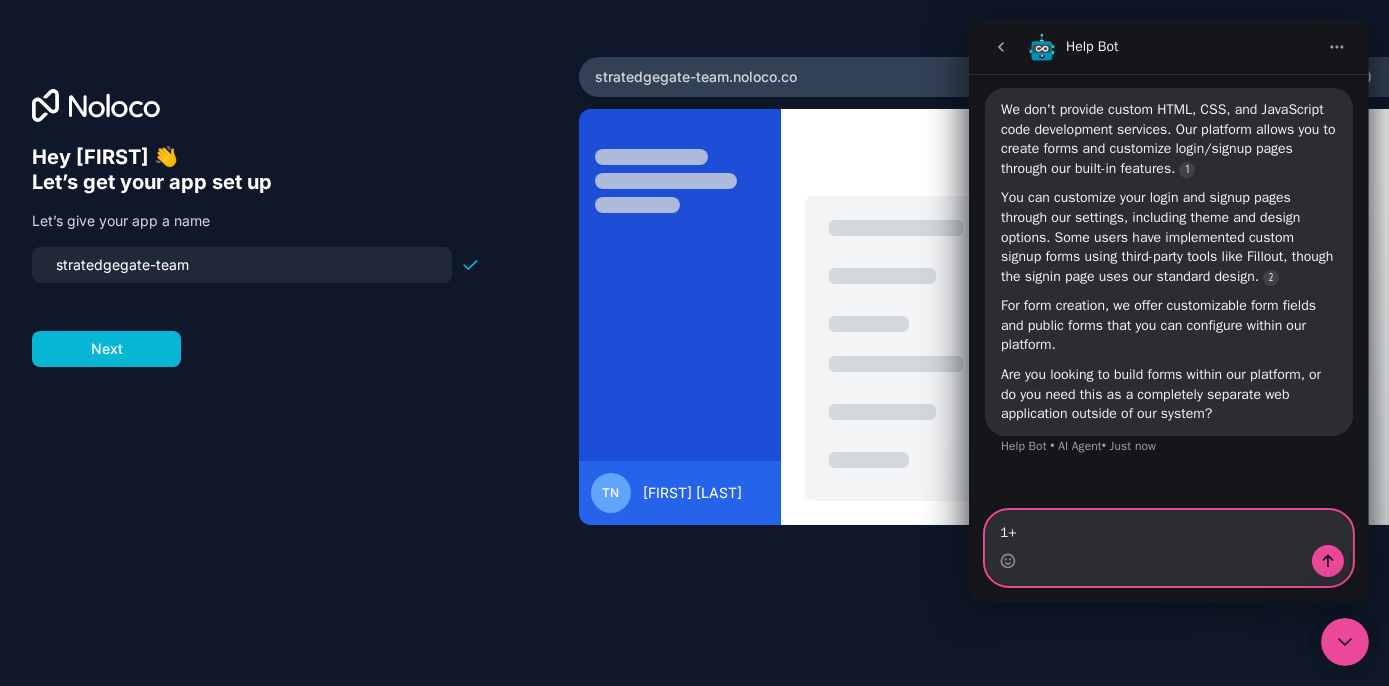 type on "1+1" 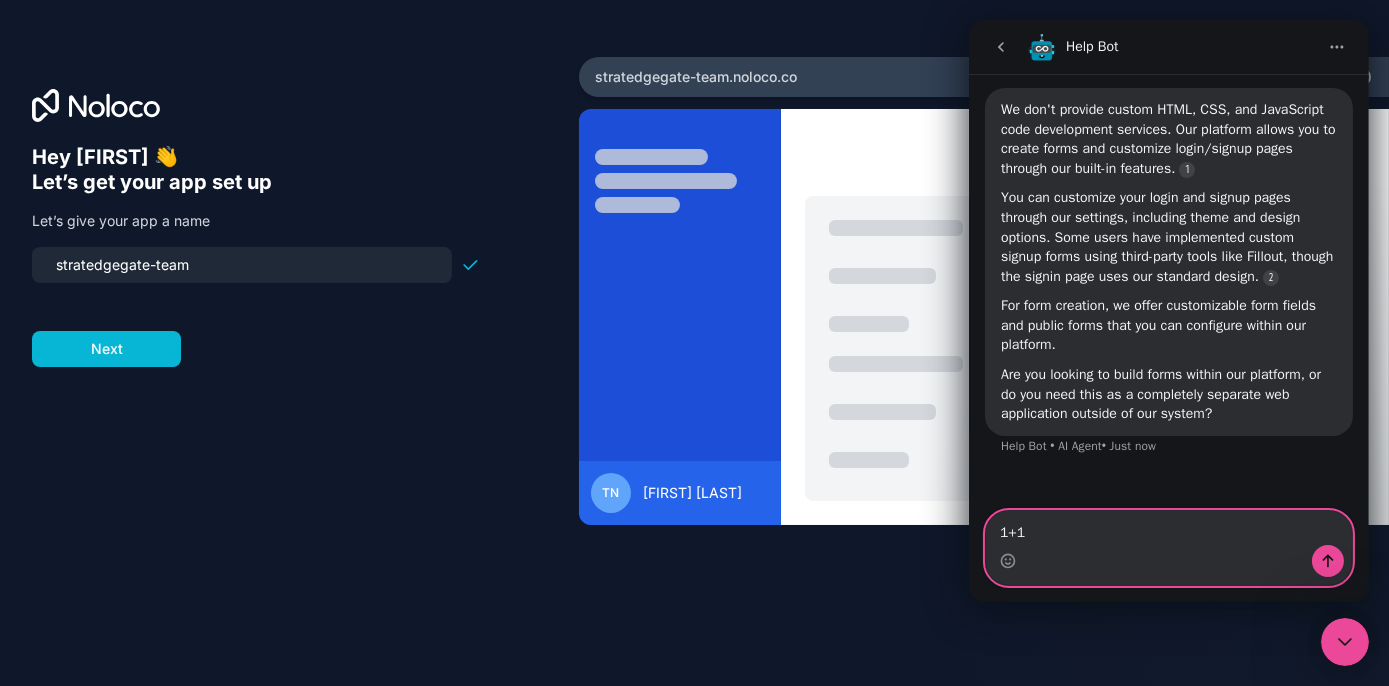 type 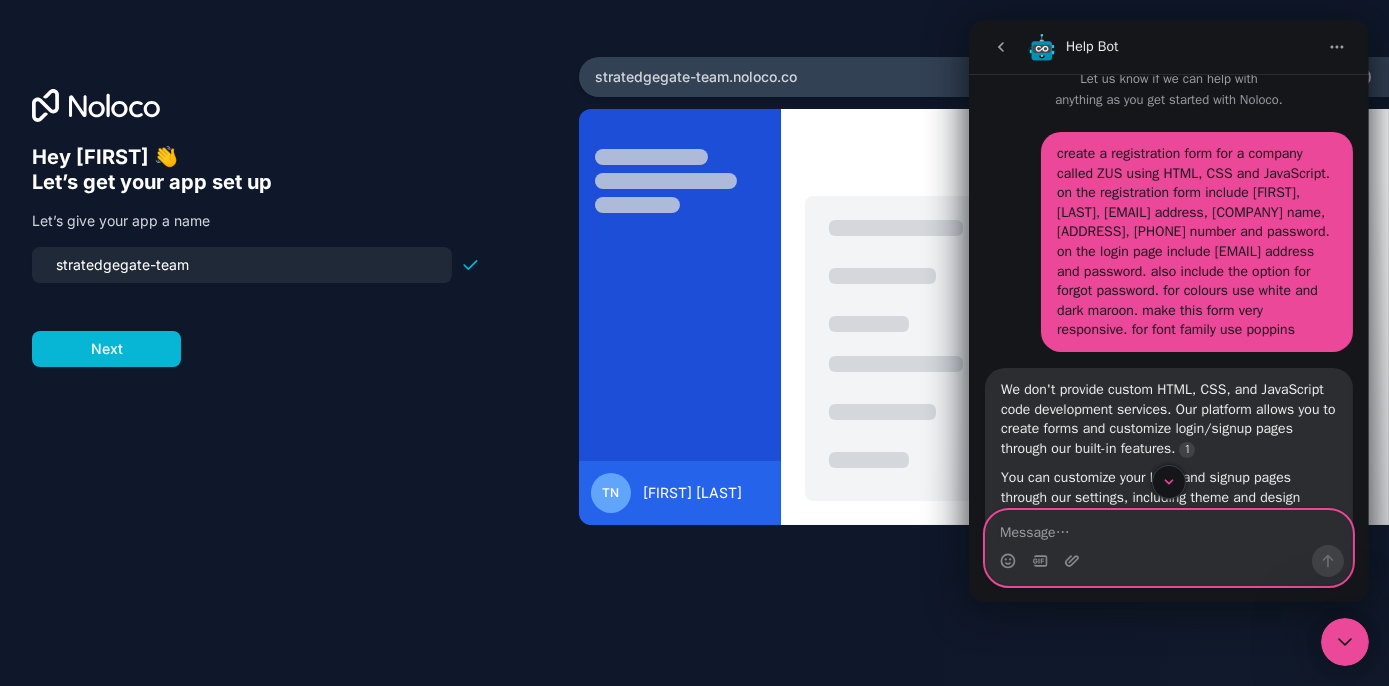 scroll, scrollTop: 0, scrollLeft: 0, axis: both 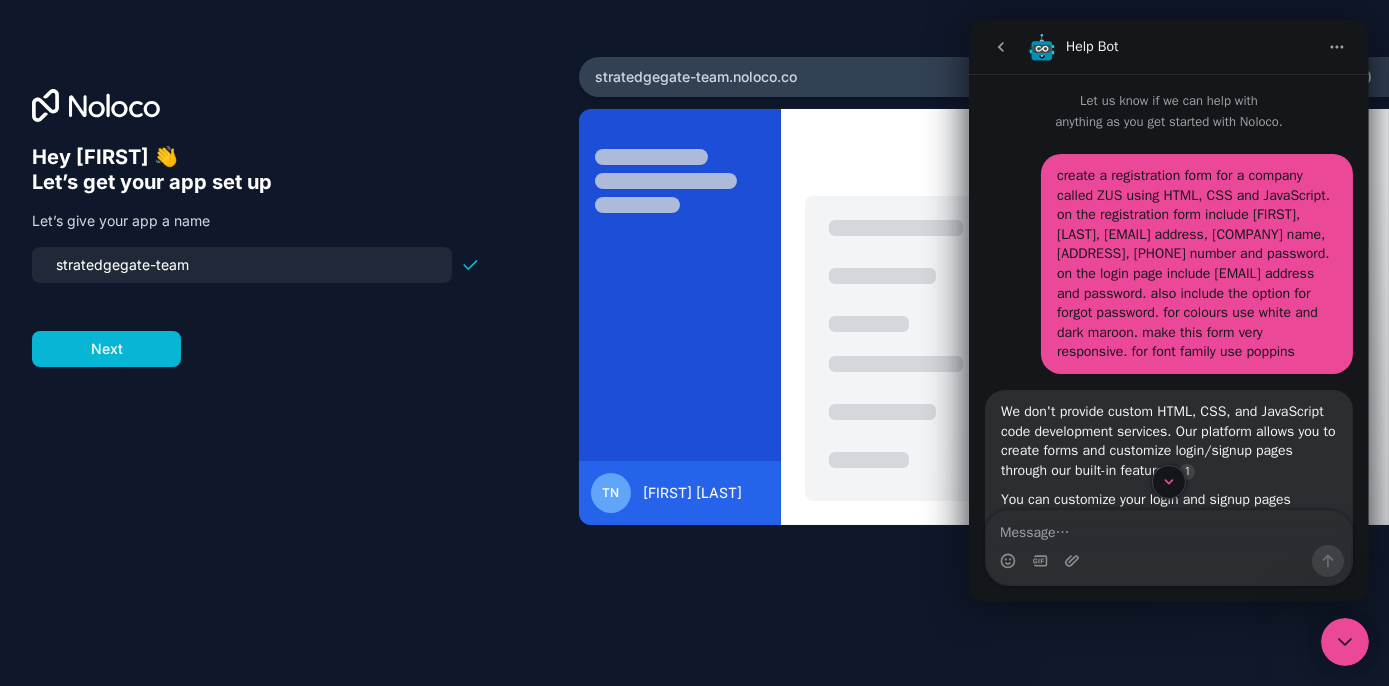 click 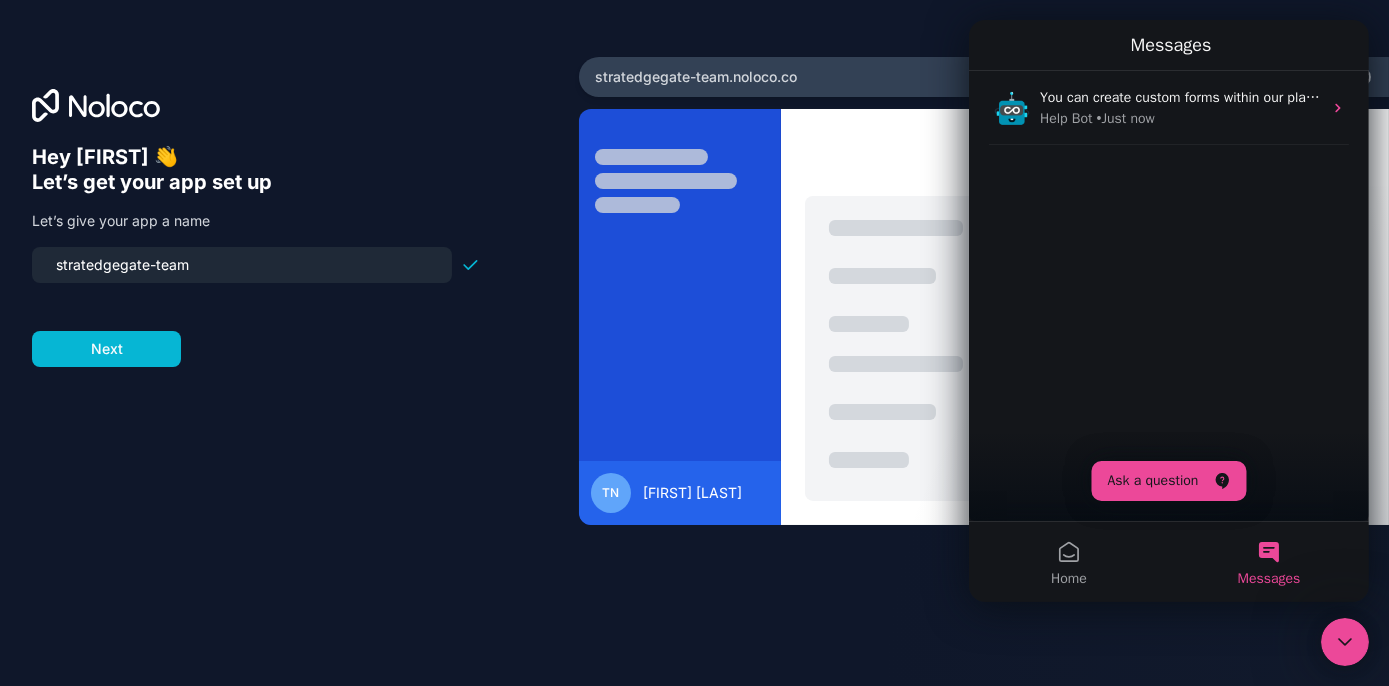 click on "Hey [FIRST] 👋 Let’s get your app set up Let’s give your app a name stratedgegate-team Next stratedgegate-team .noloco.co TN [FIRST] [LAST]" at bounding box center [694, 343] 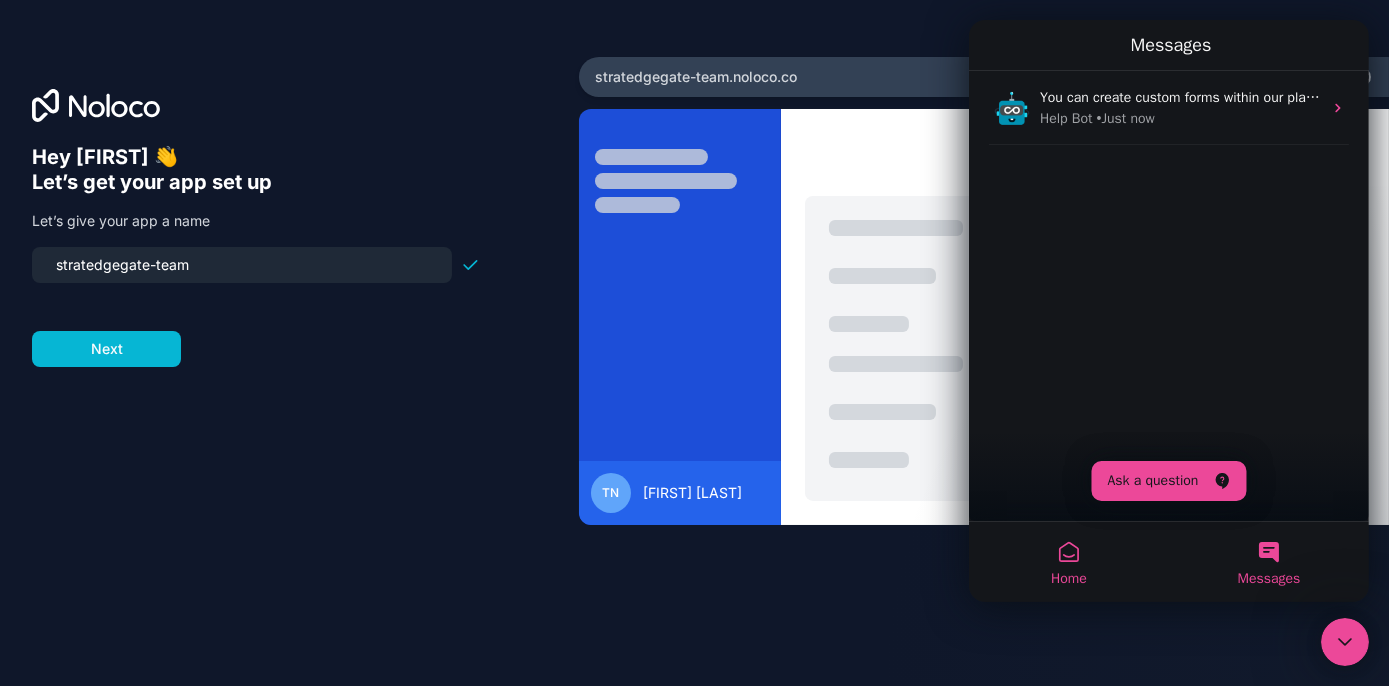 click on "Home" at bounding box center (1068, 562) 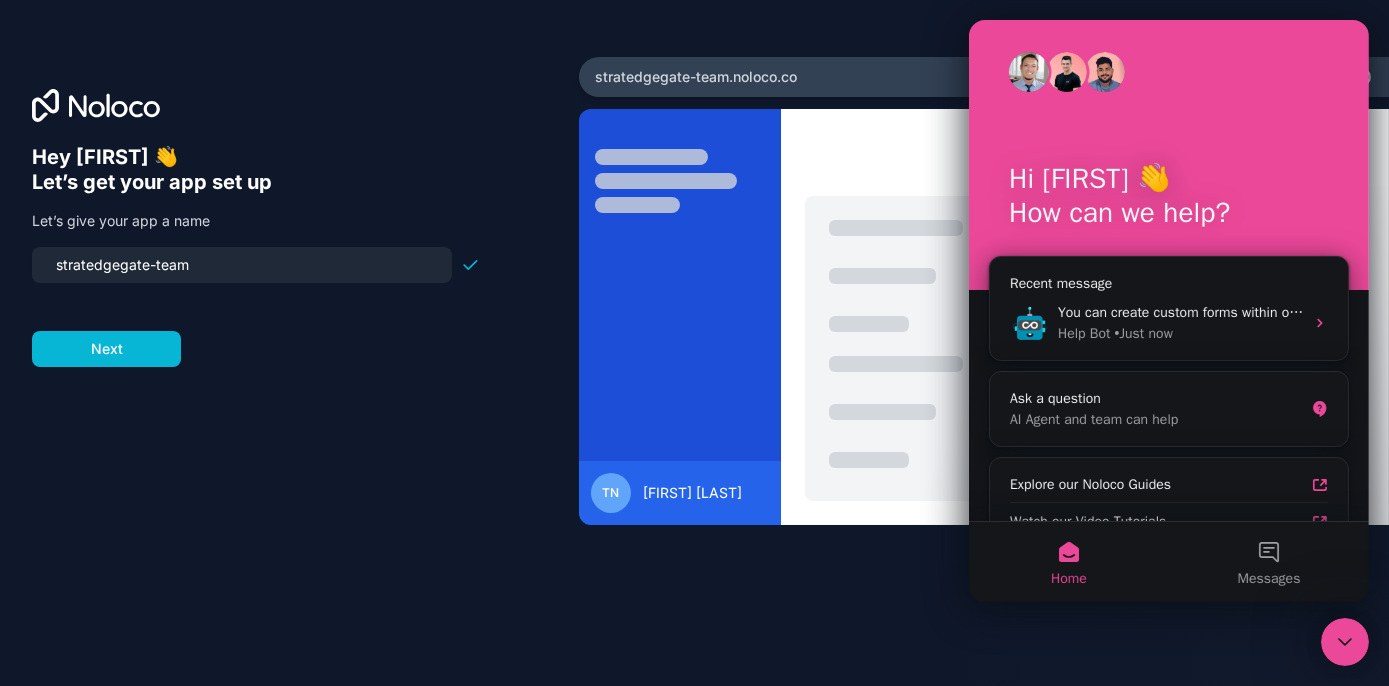 click 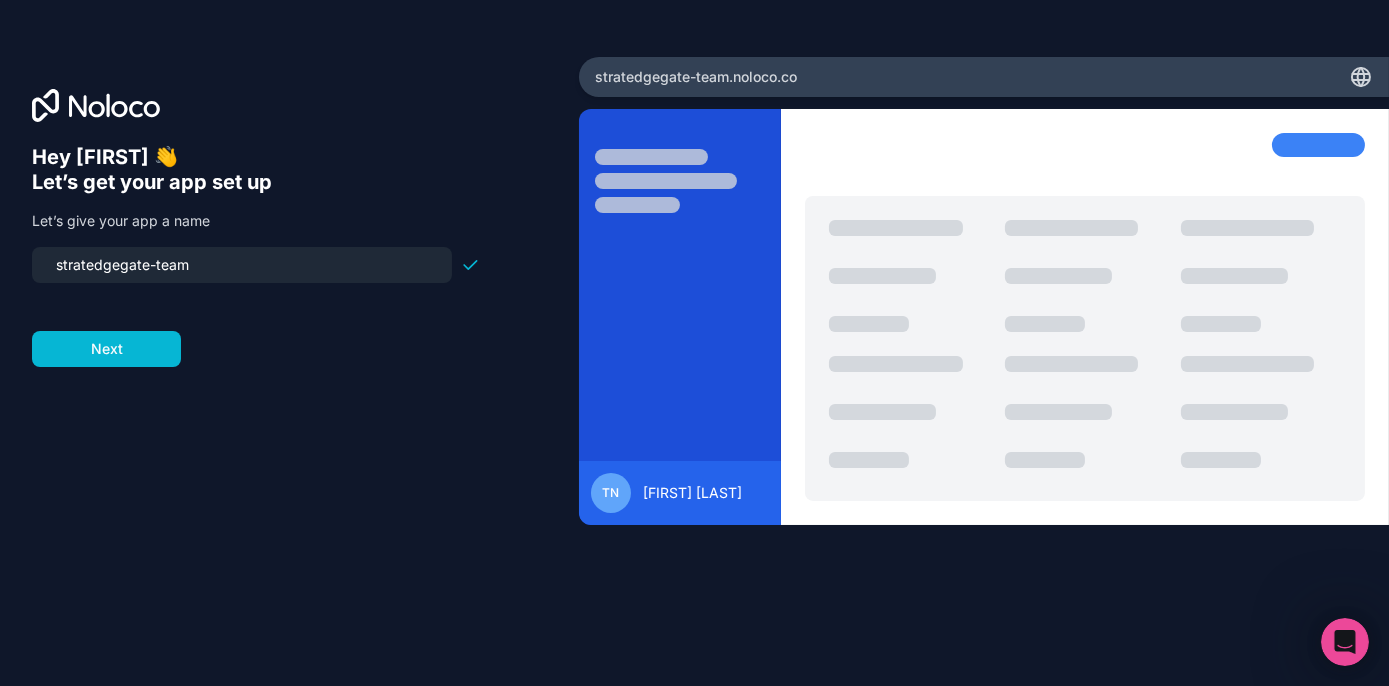 scroll, scrollTop: 0, scrollLeft: 0, axis: both 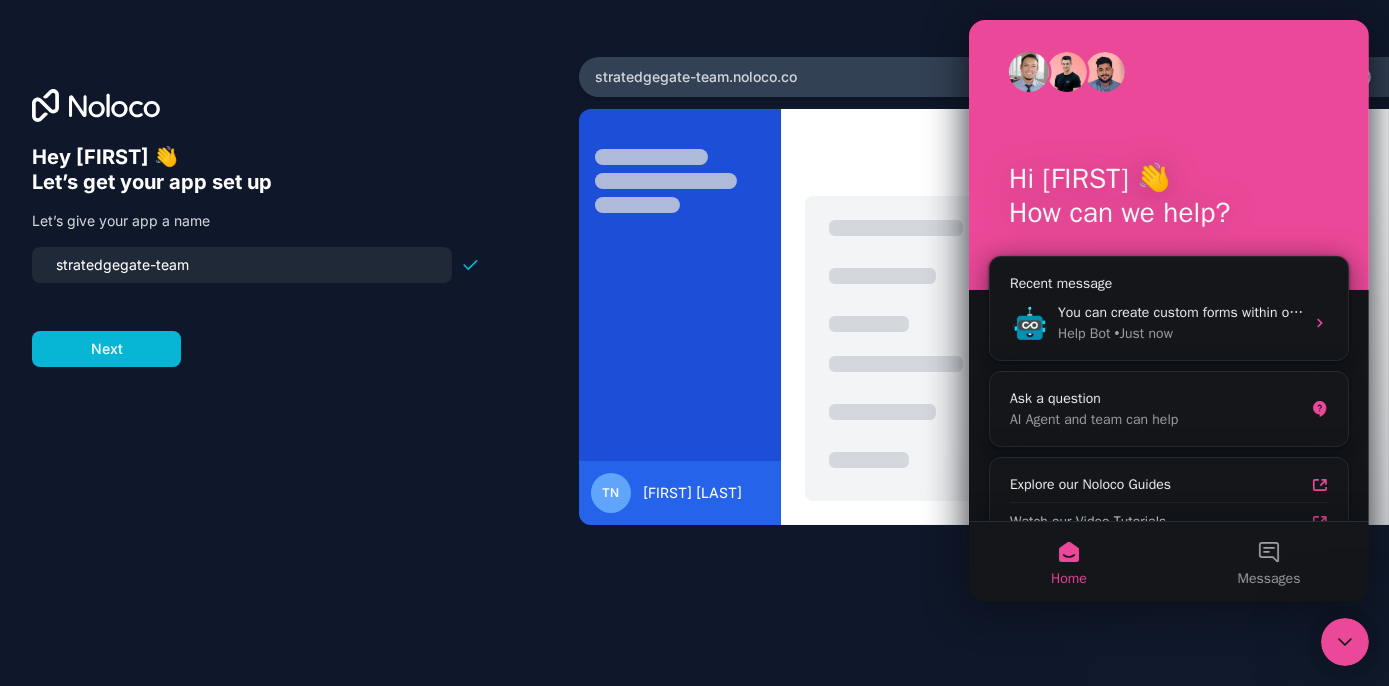 click 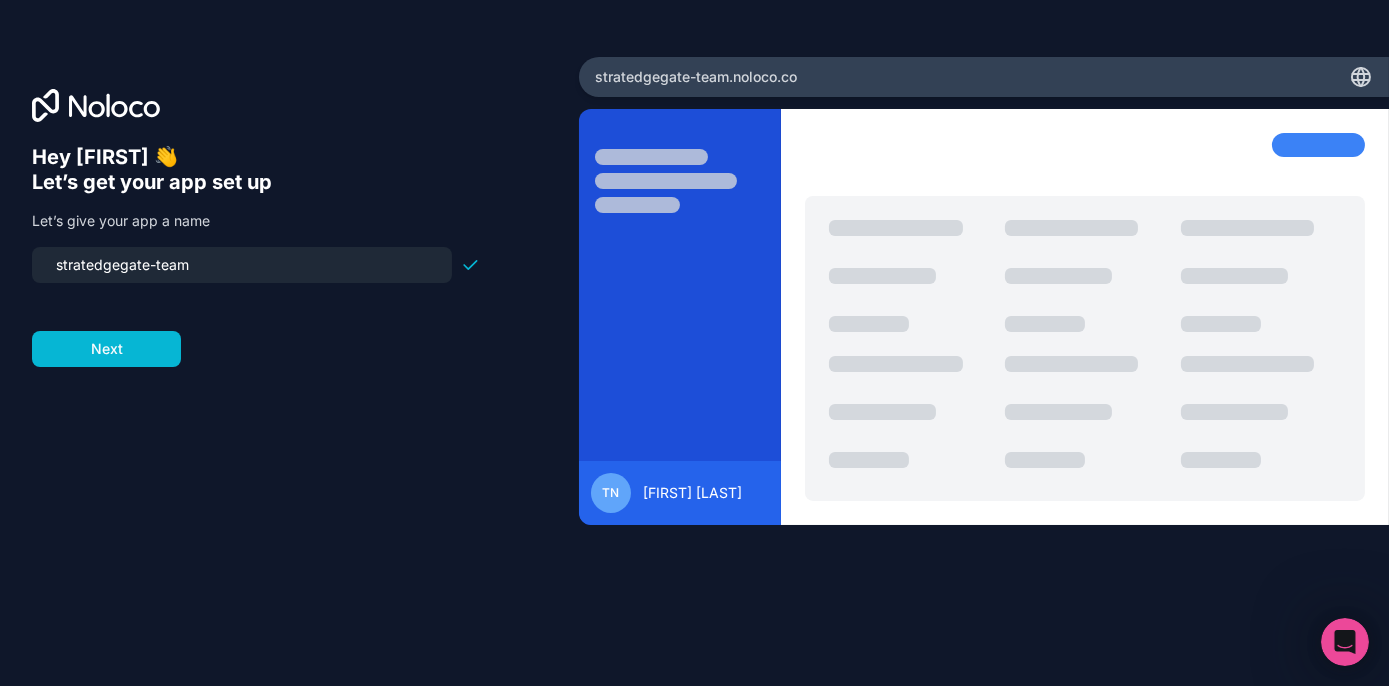 click at bounding box center [1318, 145] 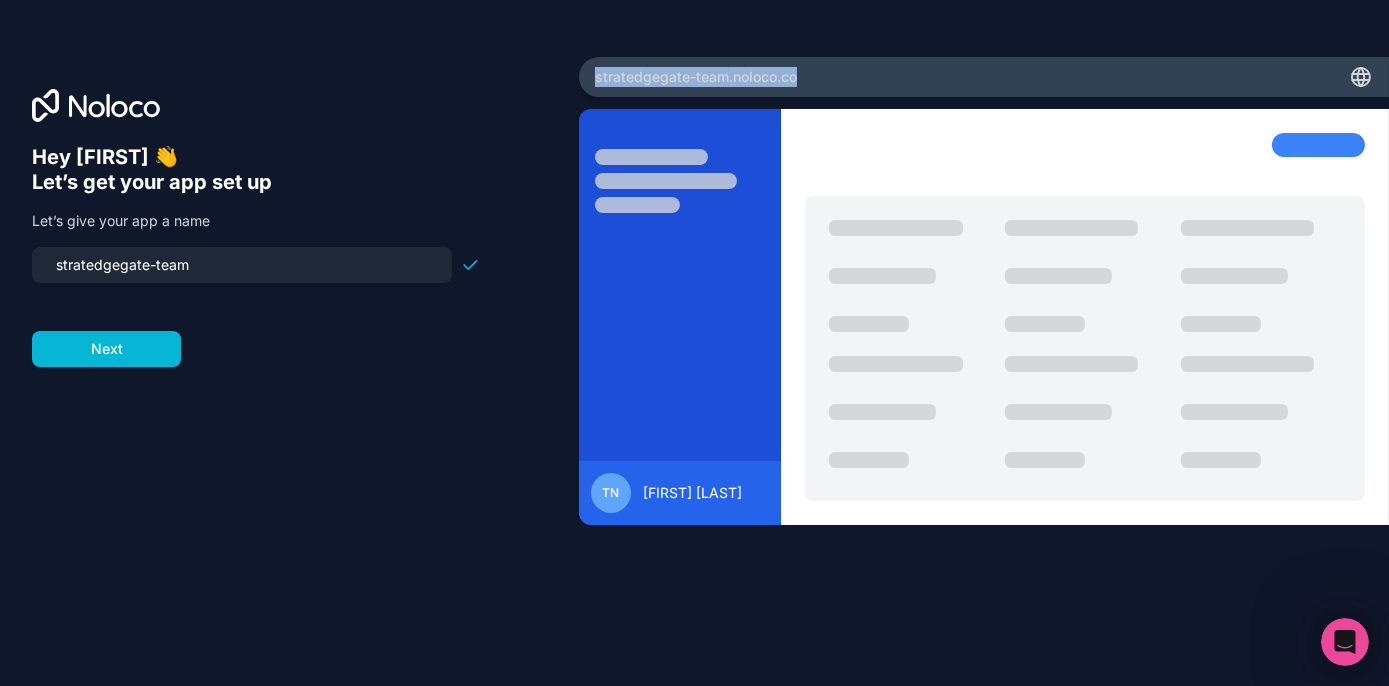 click on "stratedgegate-team .noloco.co" at bounding box center [984, 77] 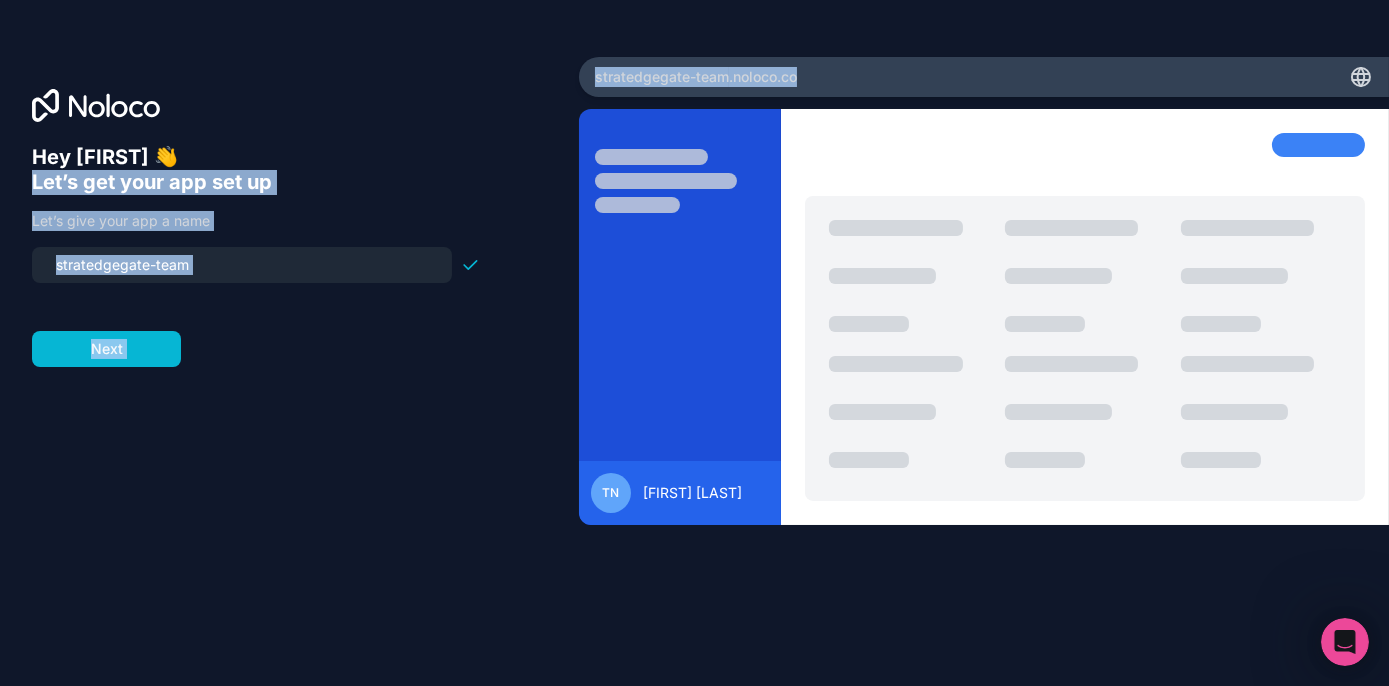 drag, startPoint x: 880, startPoint y: 96, endPoint x: 469, endPoint y: 194, distance: 422.5222 